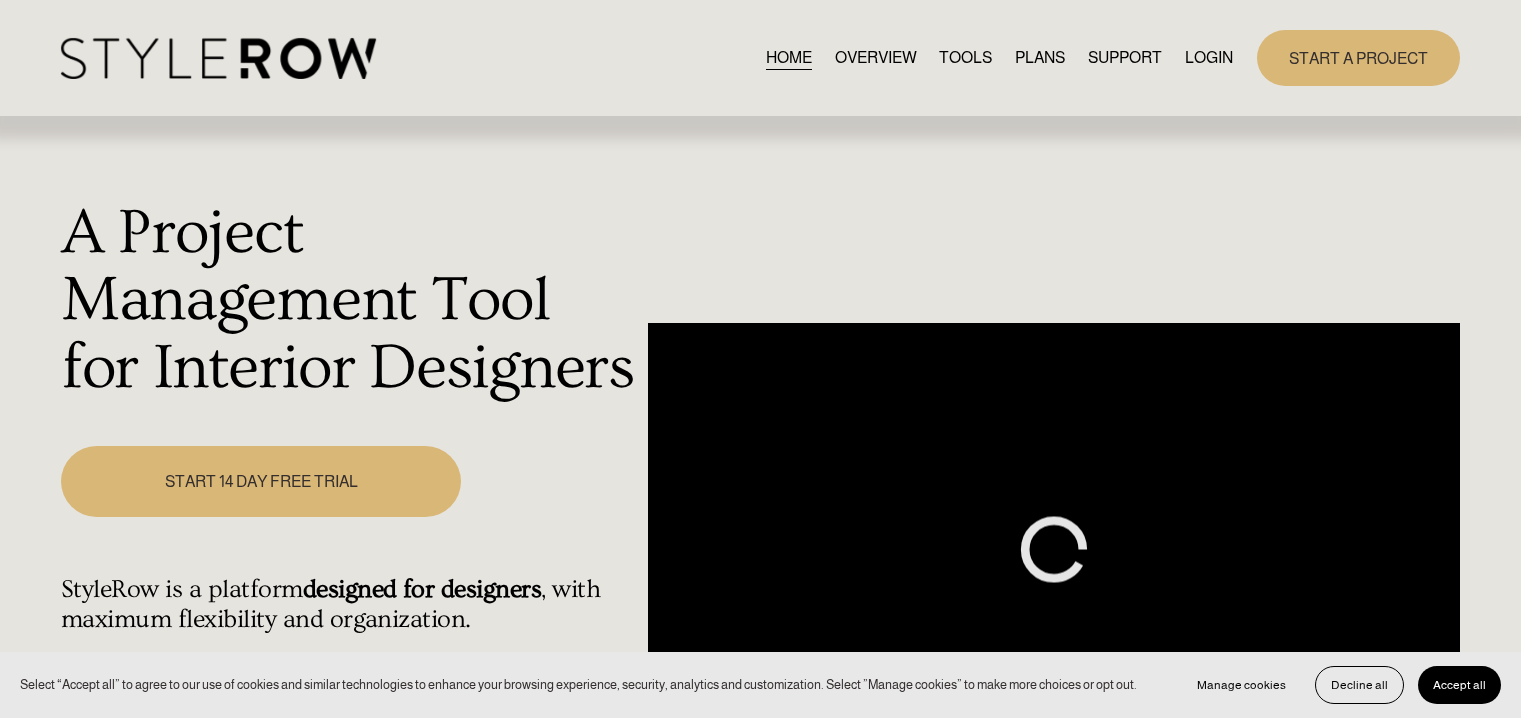 click on "LOGIN" at bounding box center [1209, 57] 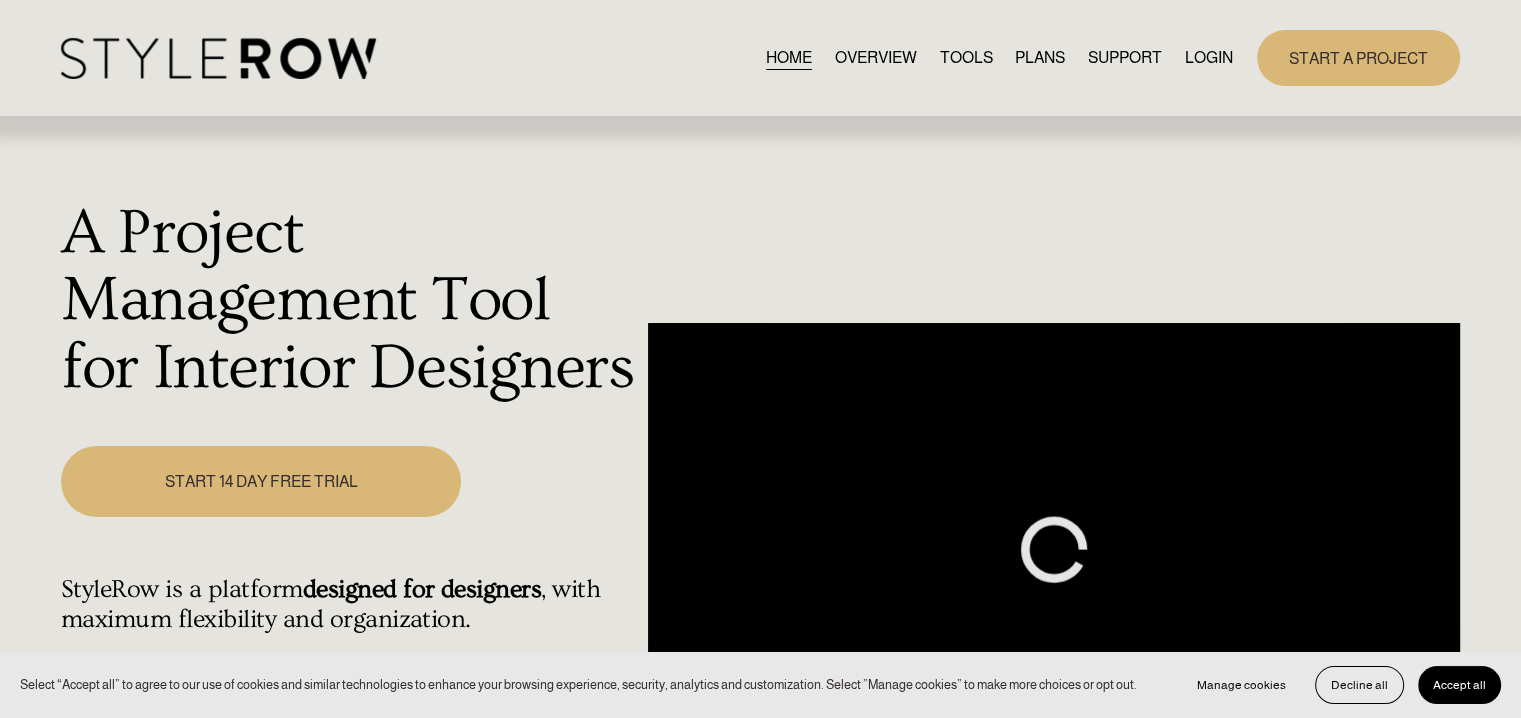 scroll, scrollTop: 0, scrollLeft: 0, axis: both 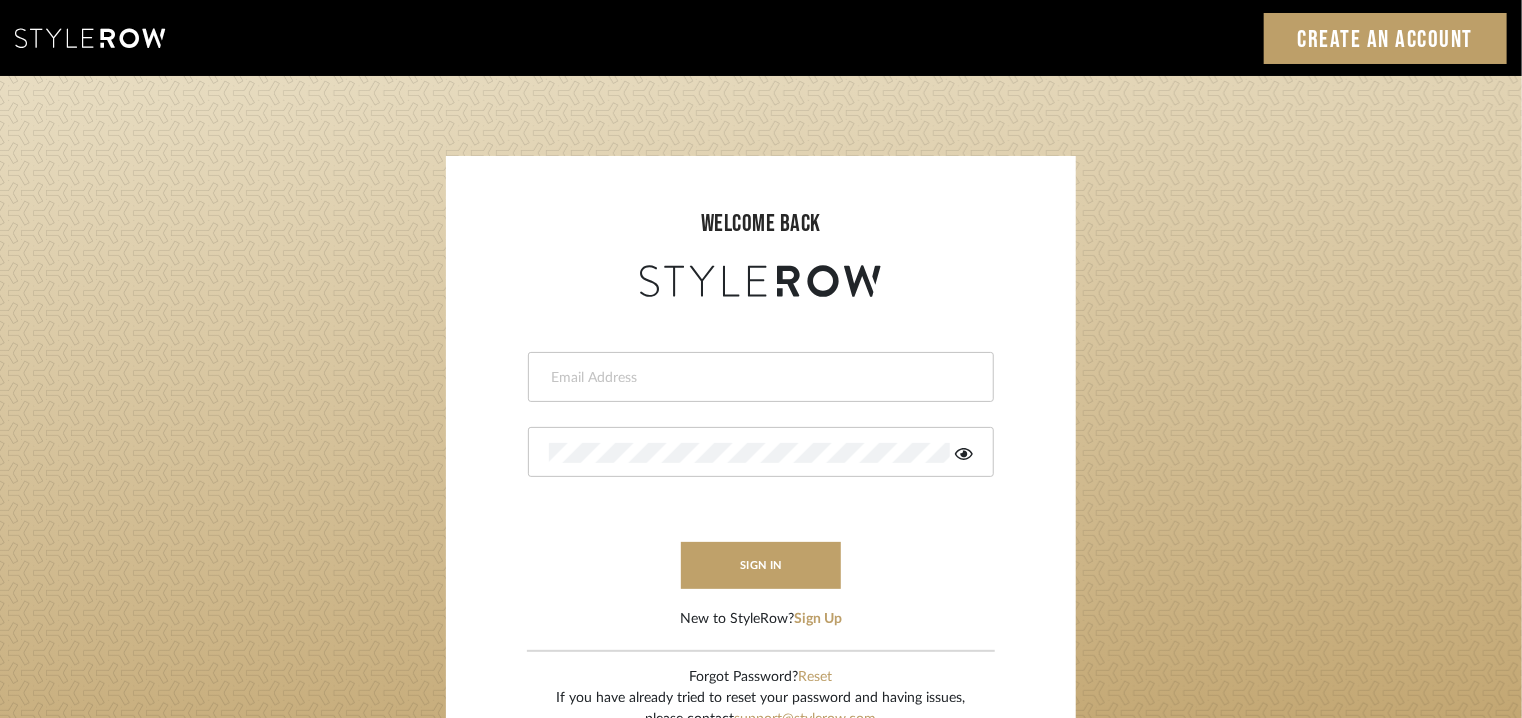 click at bounding box center [761, 377] 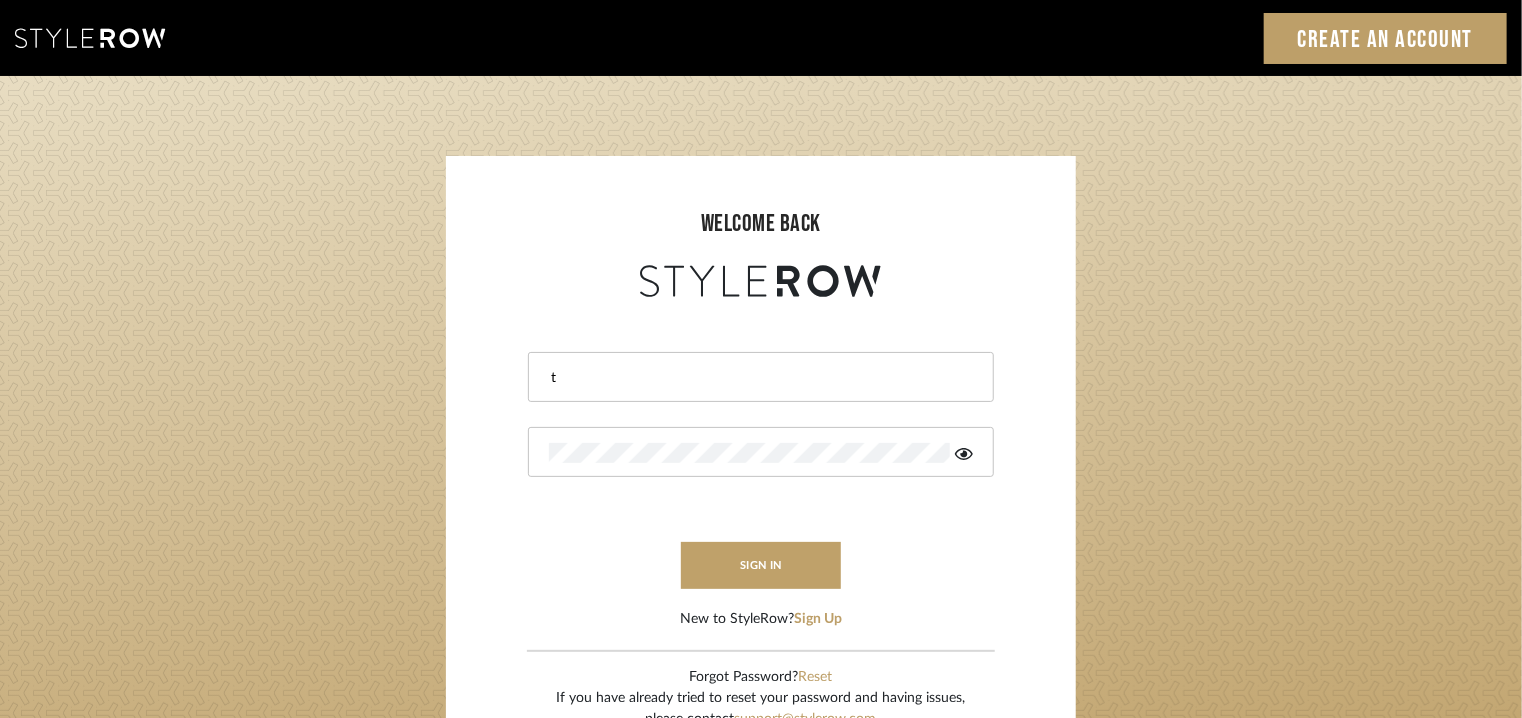 type on "tehseen@mancini-design.com" 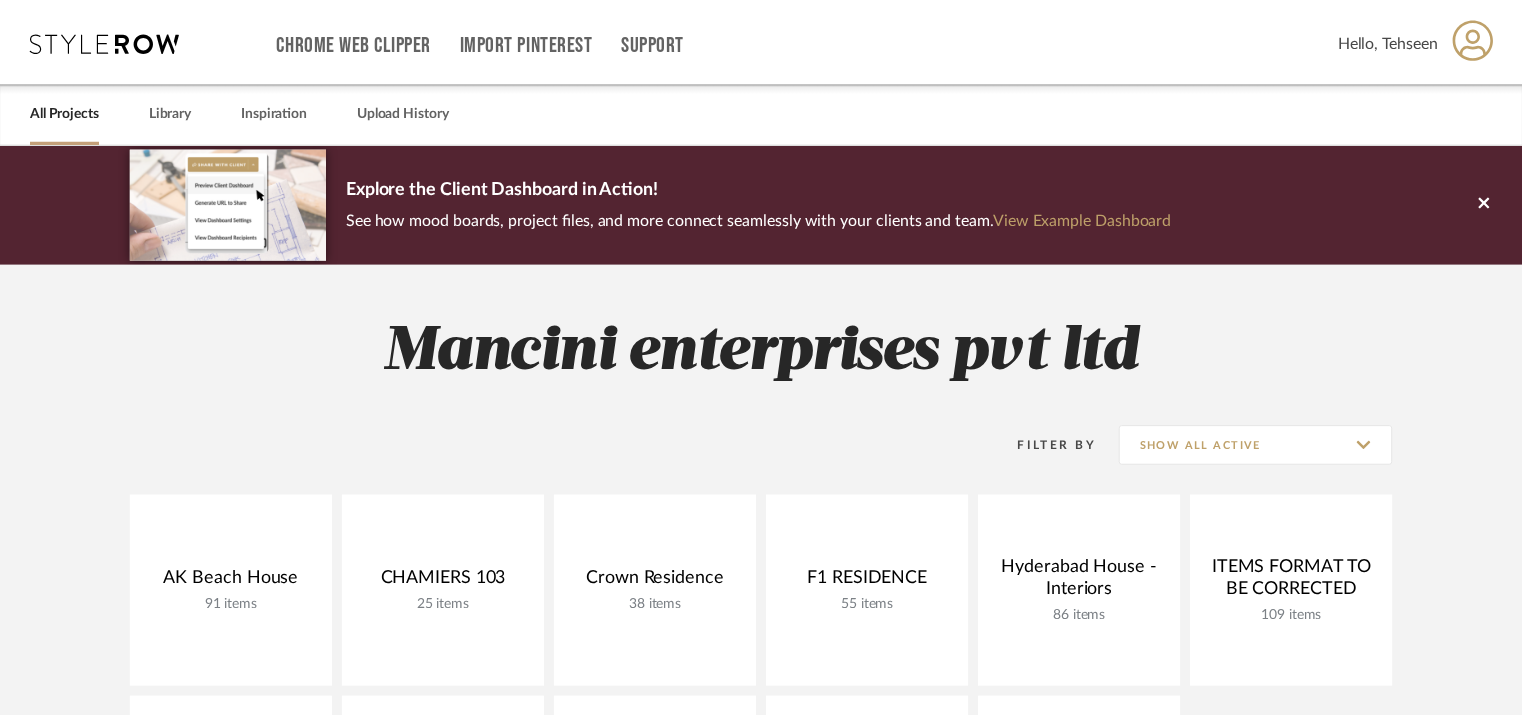 scroll, scrollTop: 0, scrollLeft: 0, axis: both 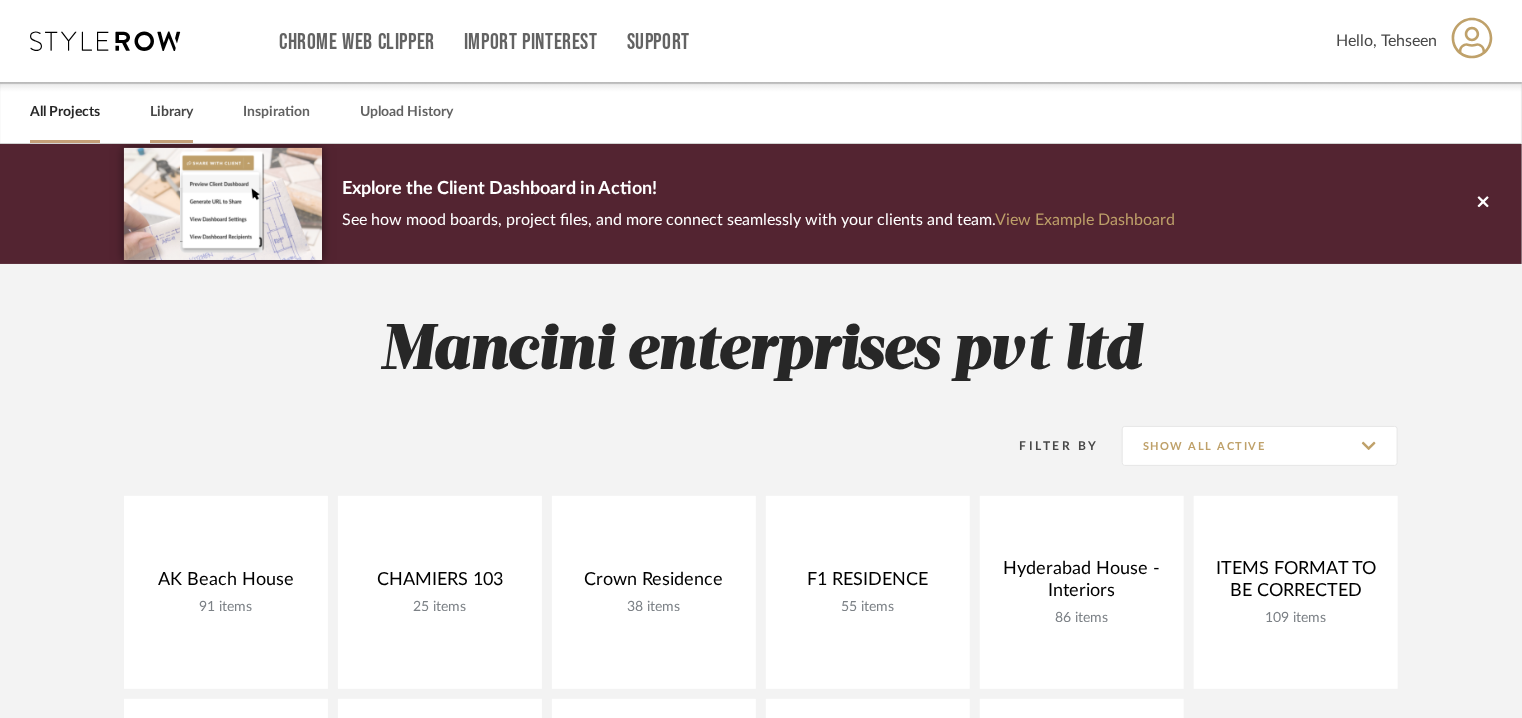 click on "Library" at bounding box center [171, 112] 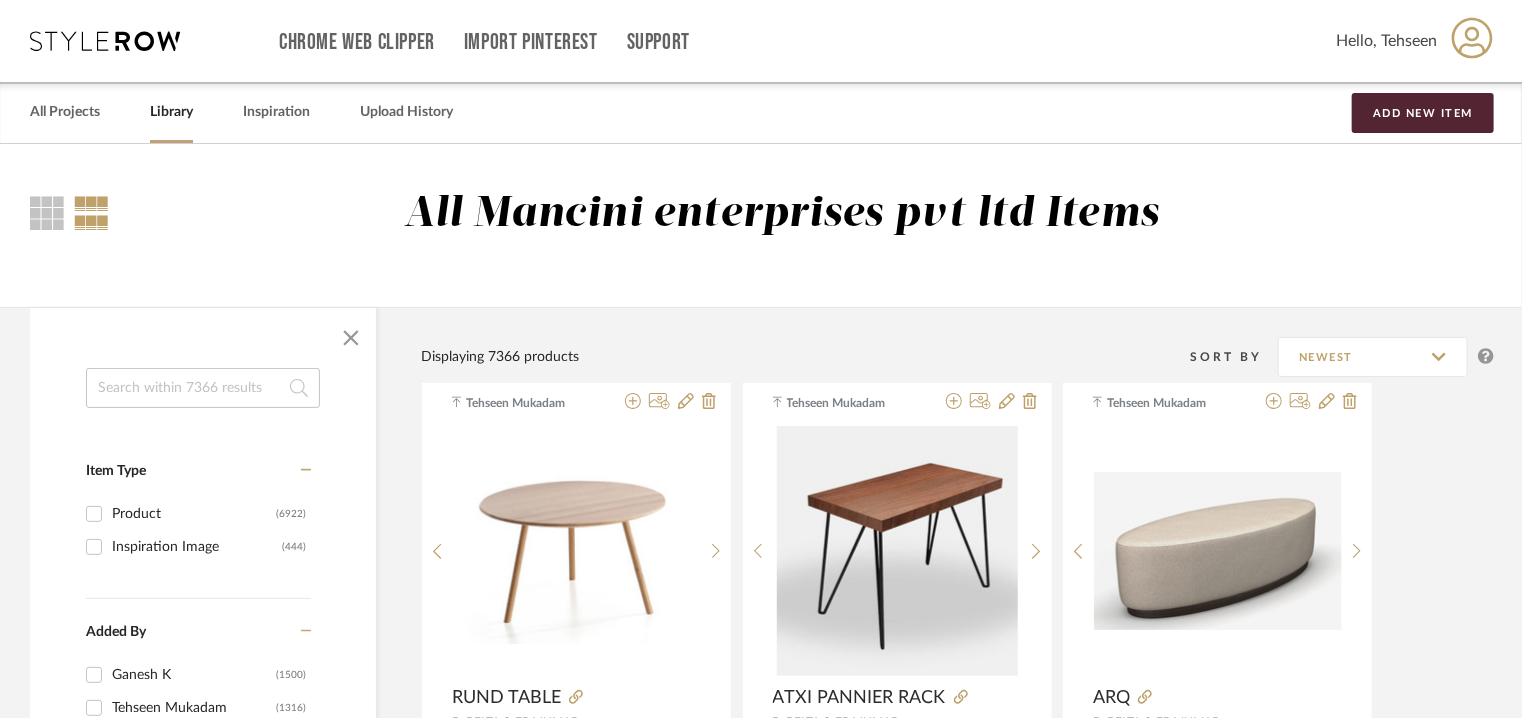 drag, startPoint x: 168, startPoint y: 367, endPoint x: 161, endPoint y: 381, distance: 15.652476 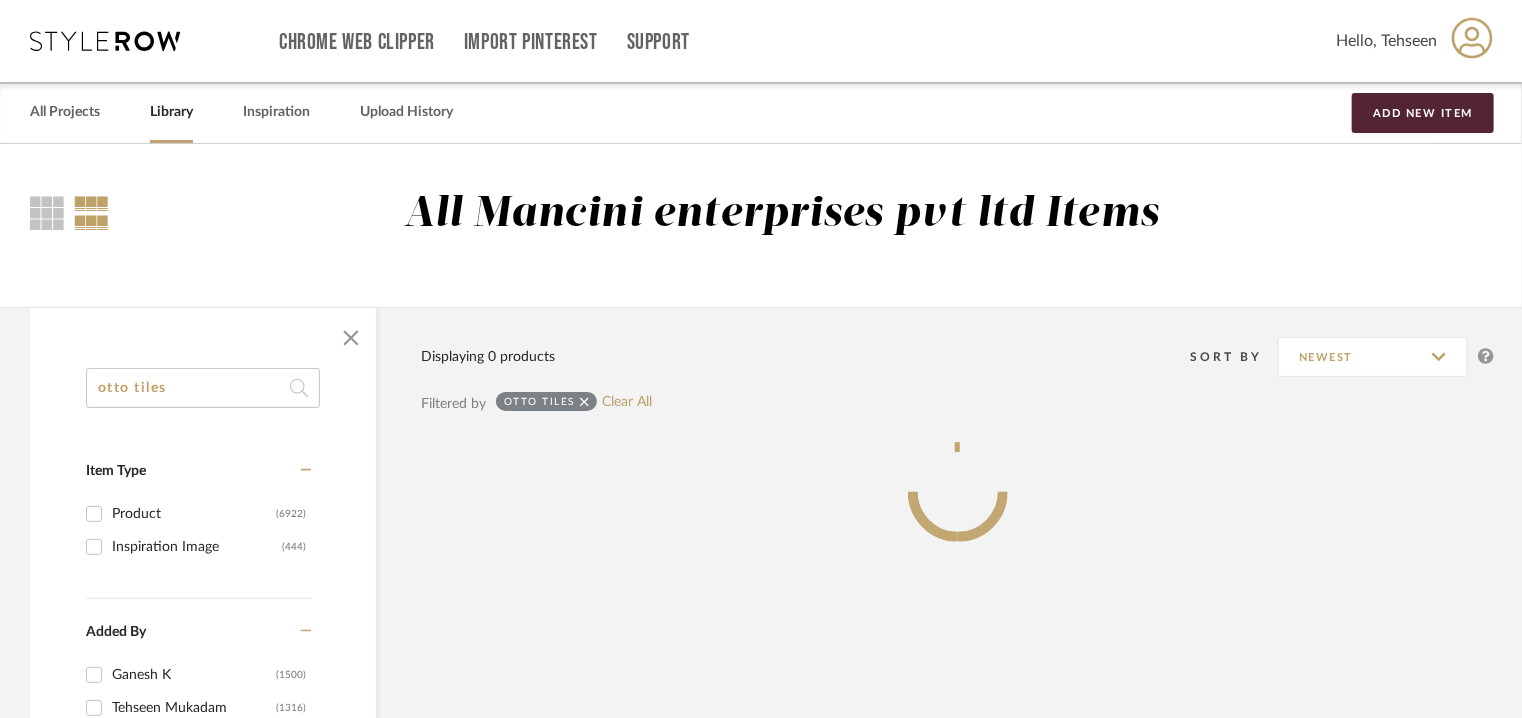 type on "otto tiles" 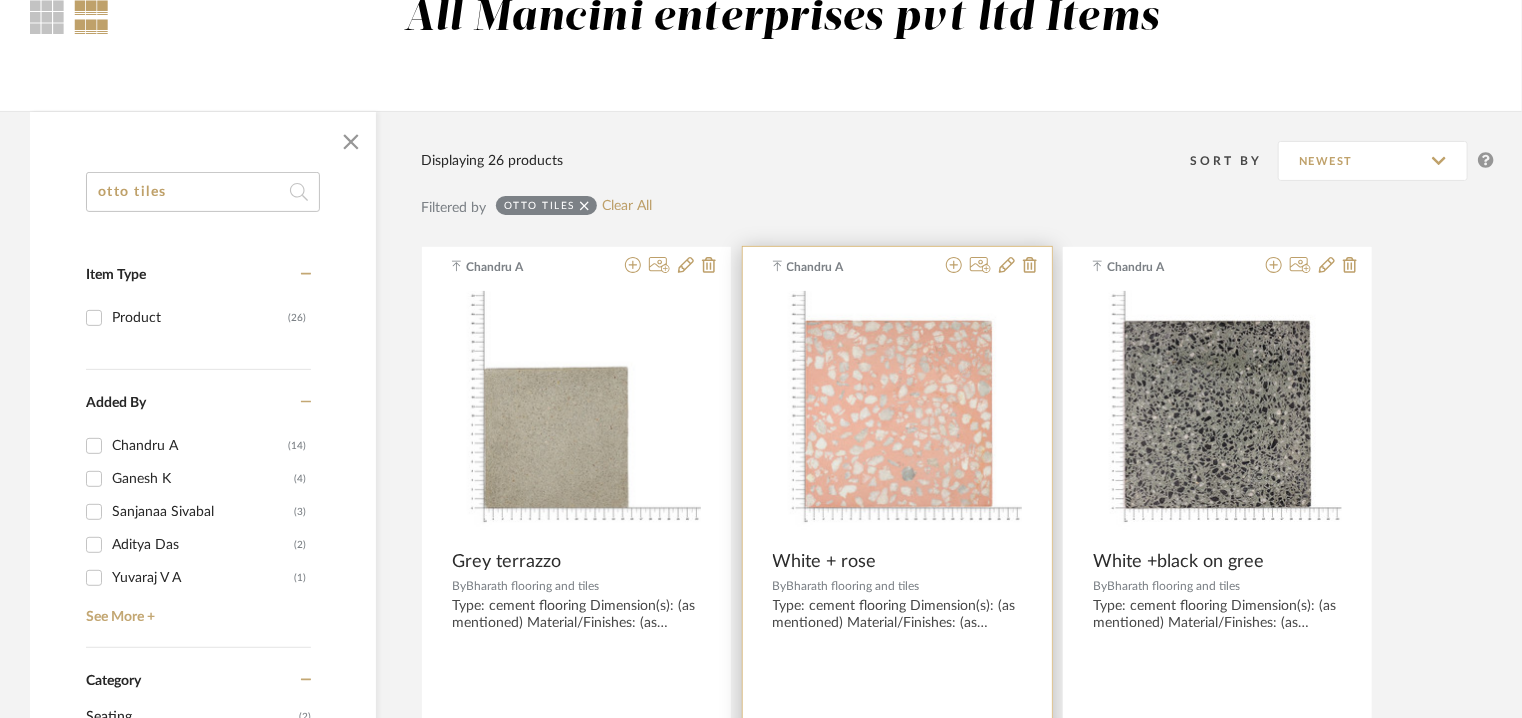 scroll, scrollTop: 200, scrollLeft: 0, axis: vertical 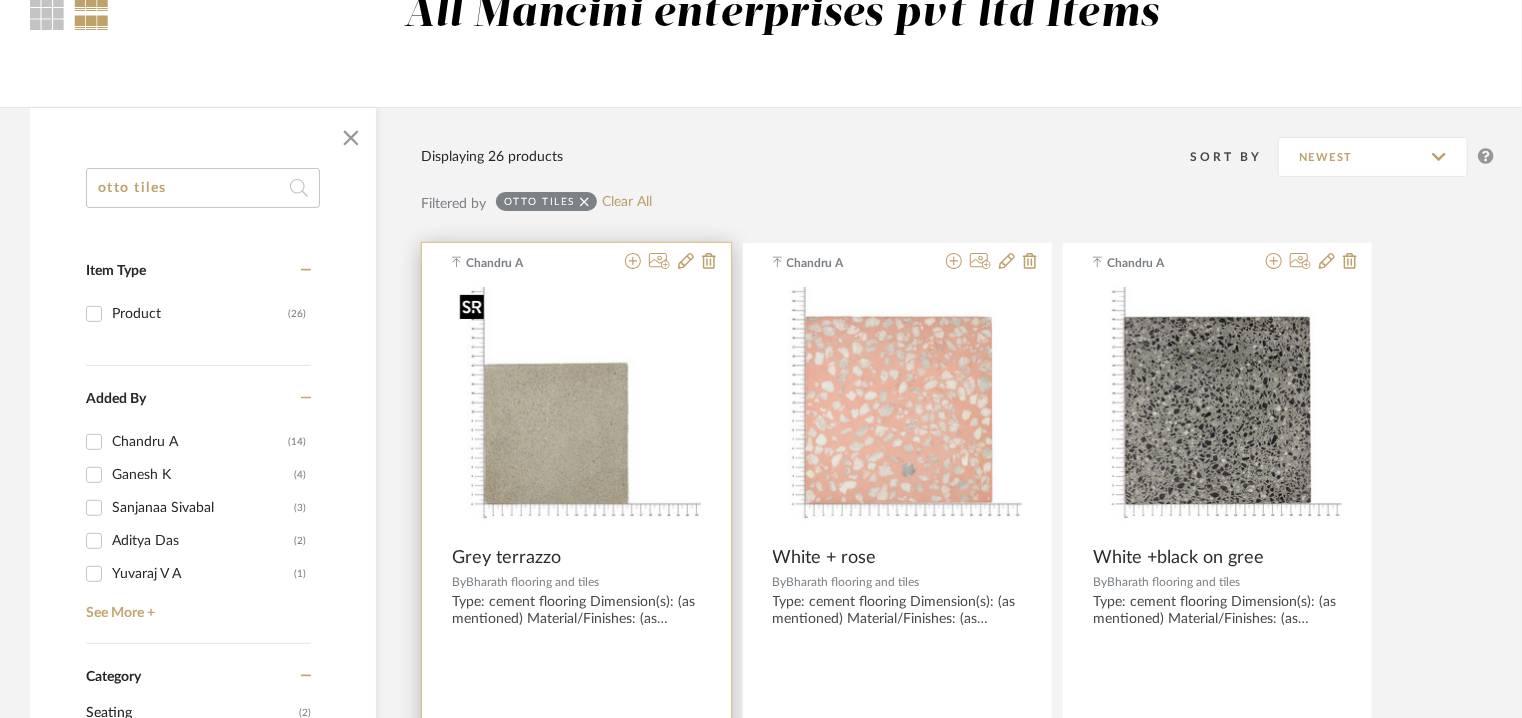 click at bounding box center (576, 411) 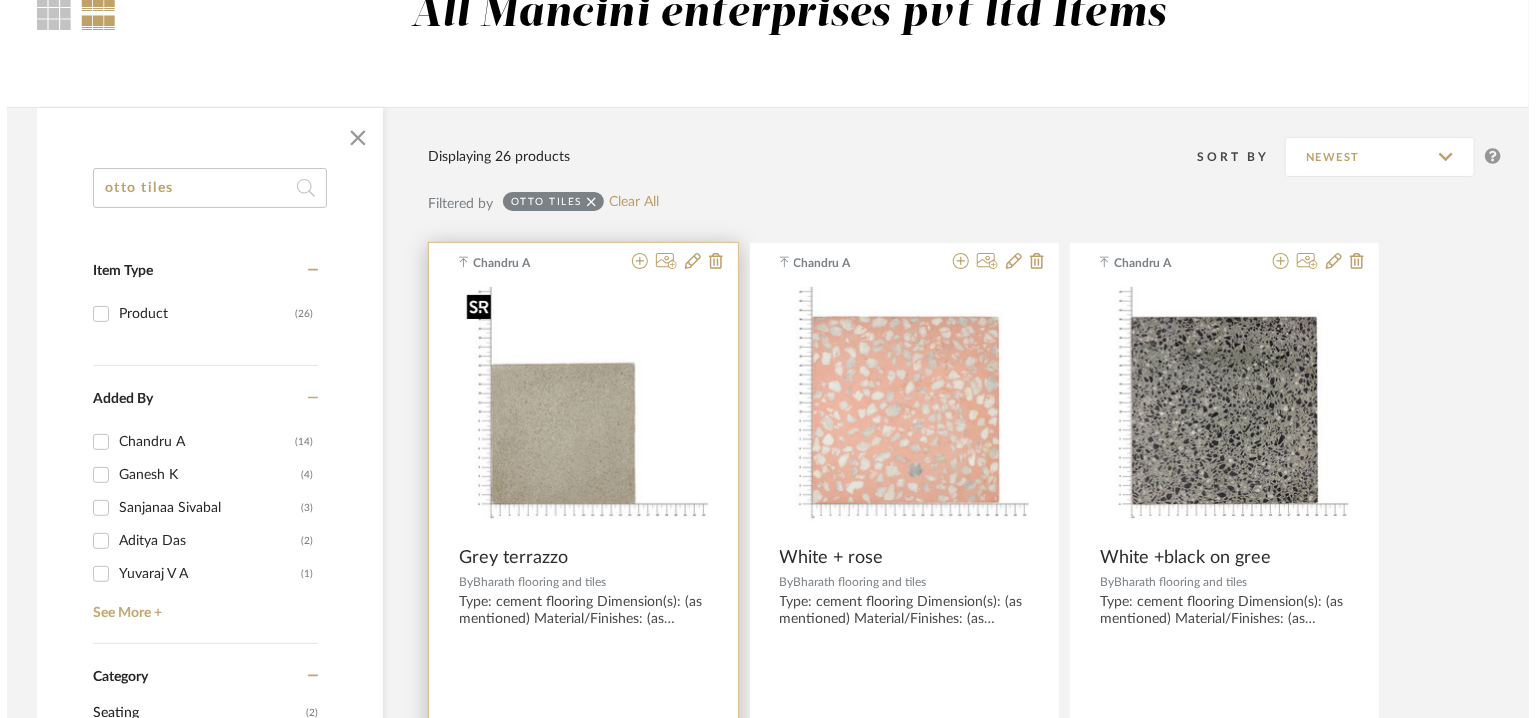 scroll, scrollTop: 0, scrollLeft: 0, axis: both 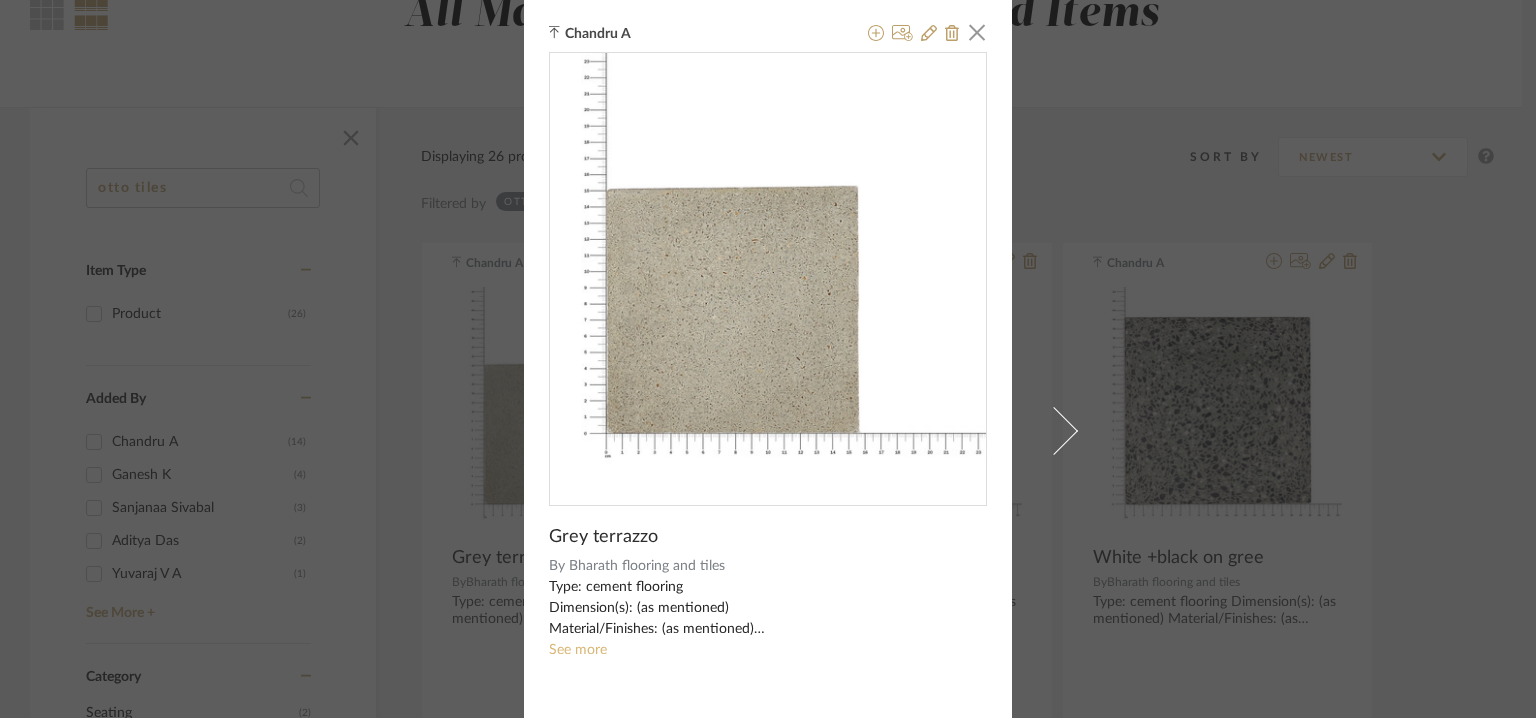 click on "See more" at bounding box center (578, 650) 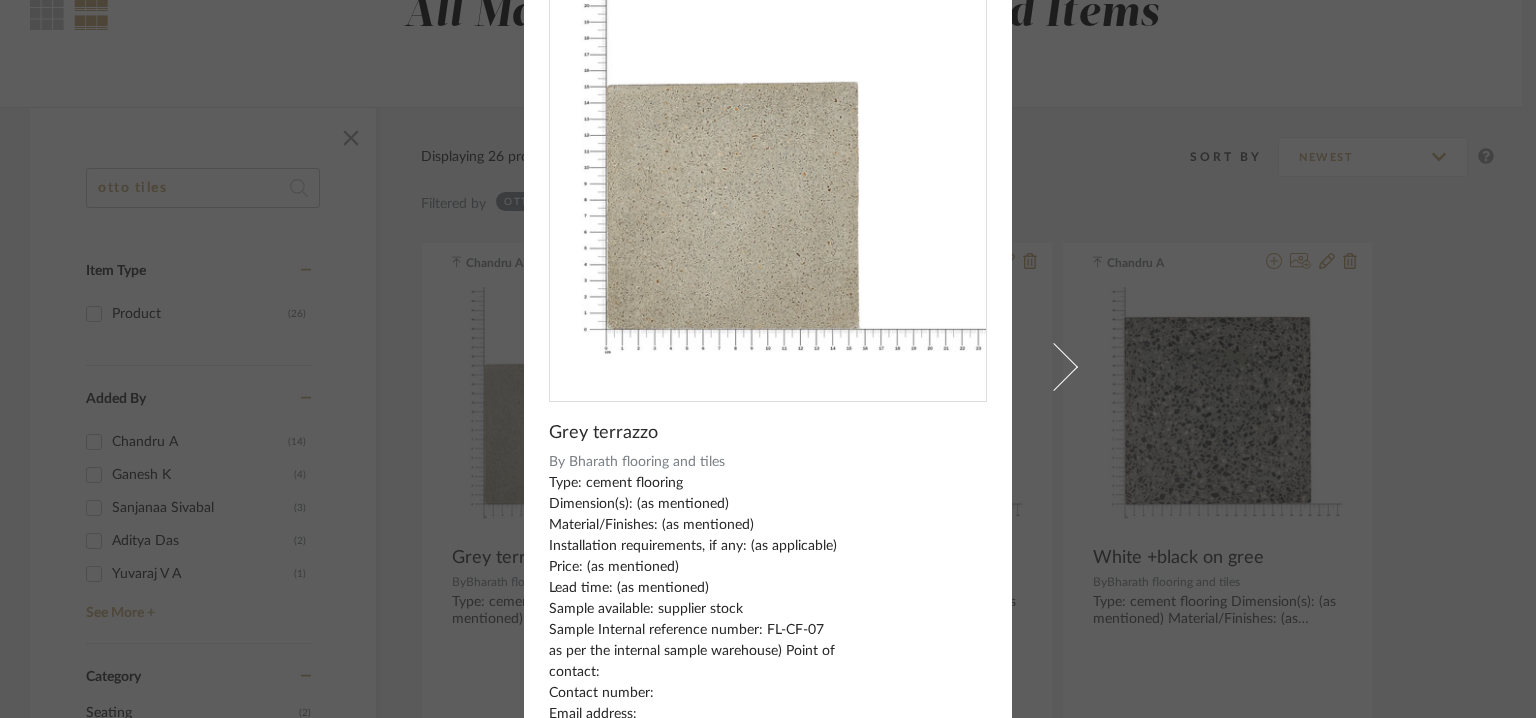 scroll, scrollTop: 224, scrollLeft: 0, axis: vertical 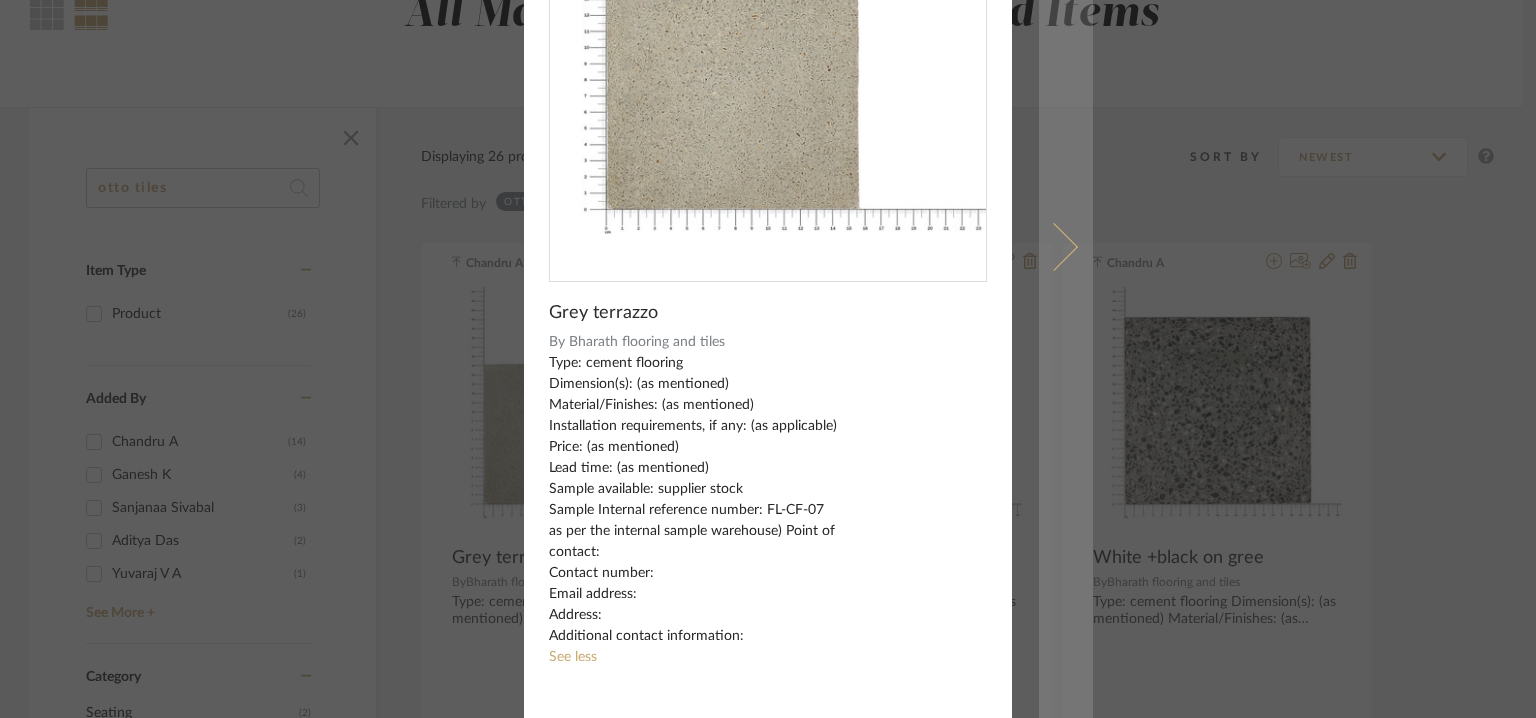 click at bounding box center (1054, 247) 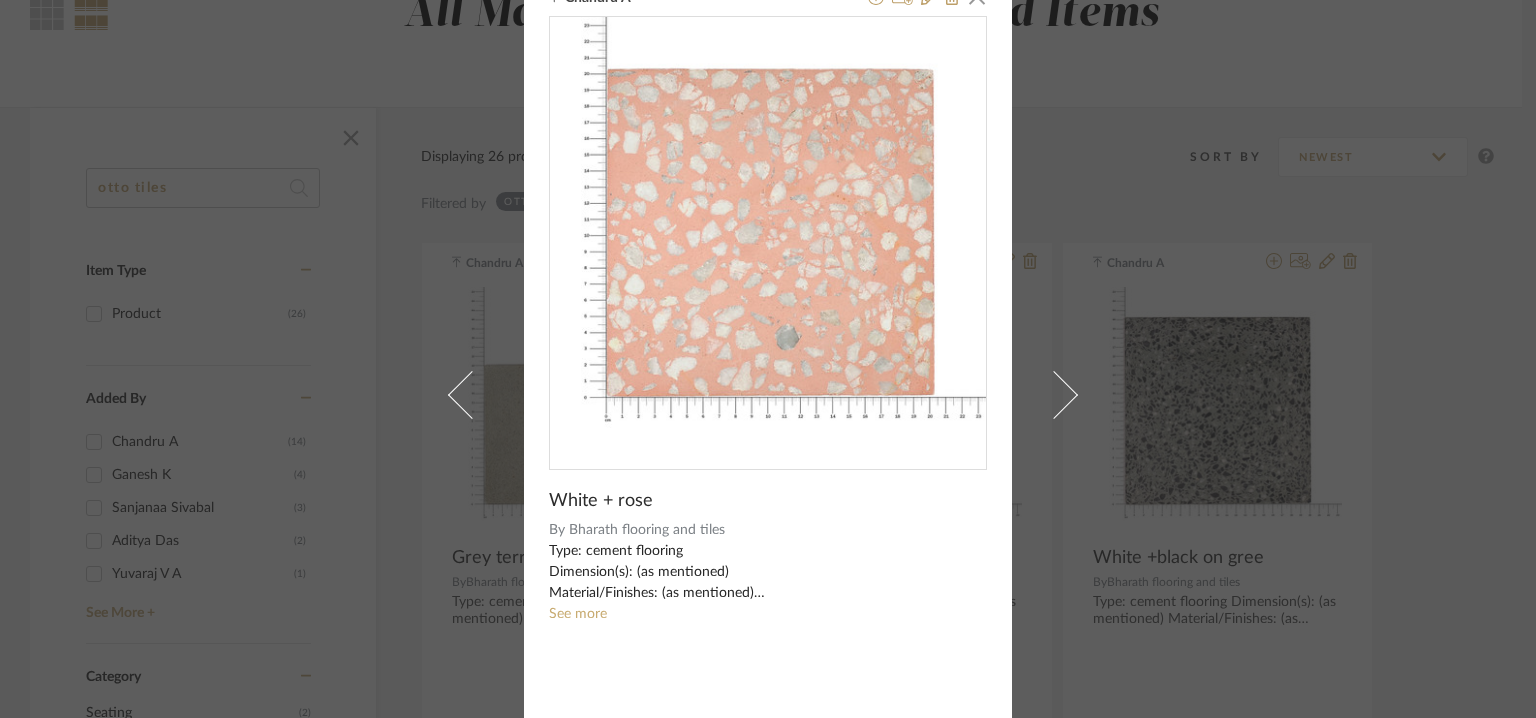 scroll, scrollTop: 0, scrollLeft: 0, axis: both 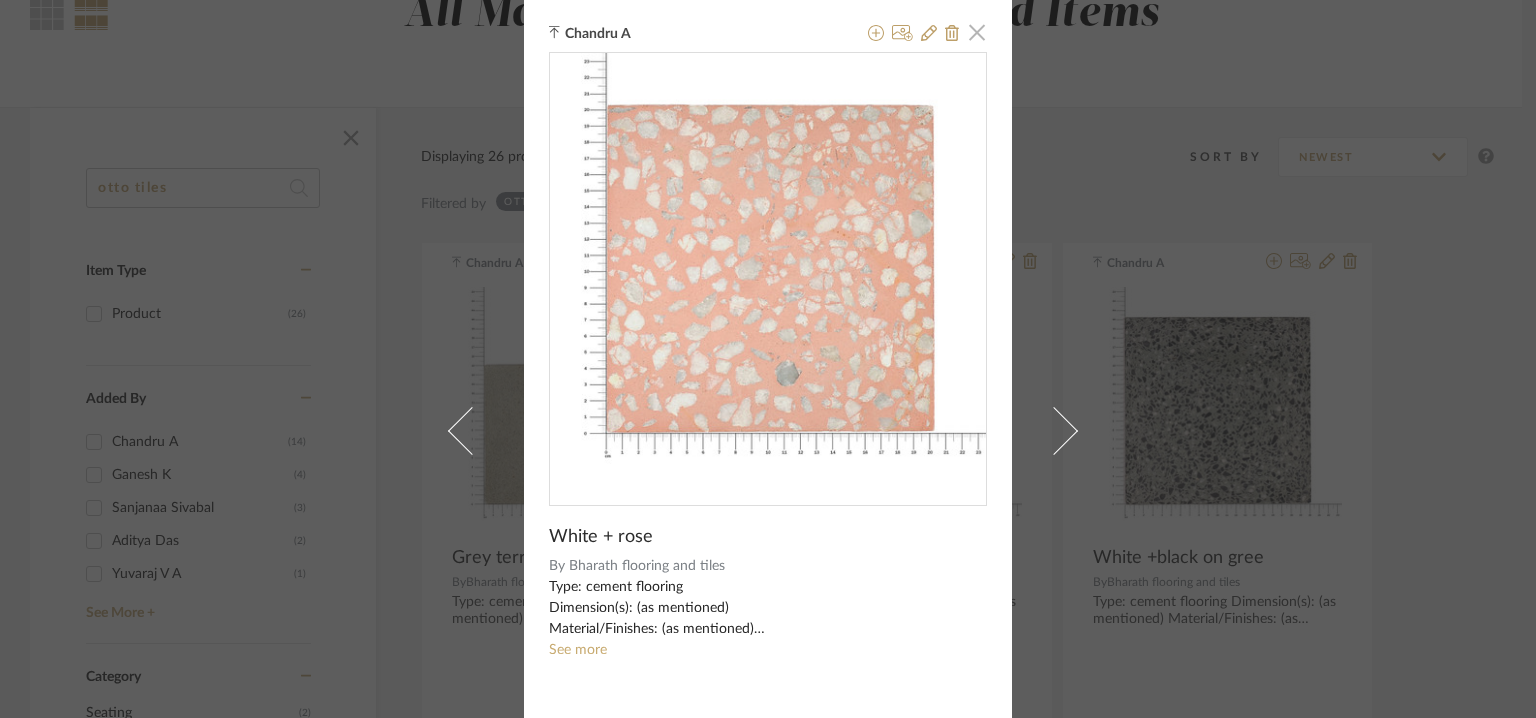 click 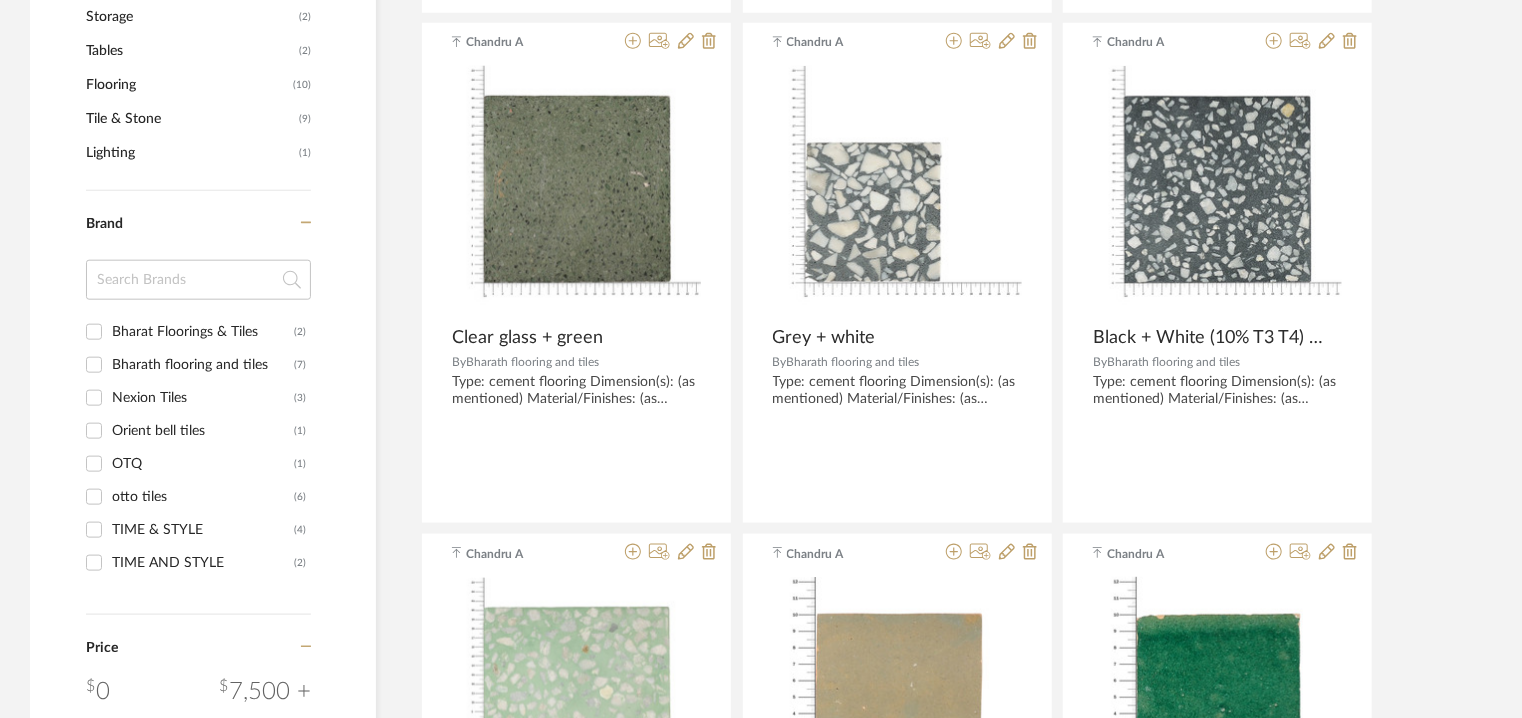scroll, scrollTop: 600, scrollLeft: 0, axis: vertical 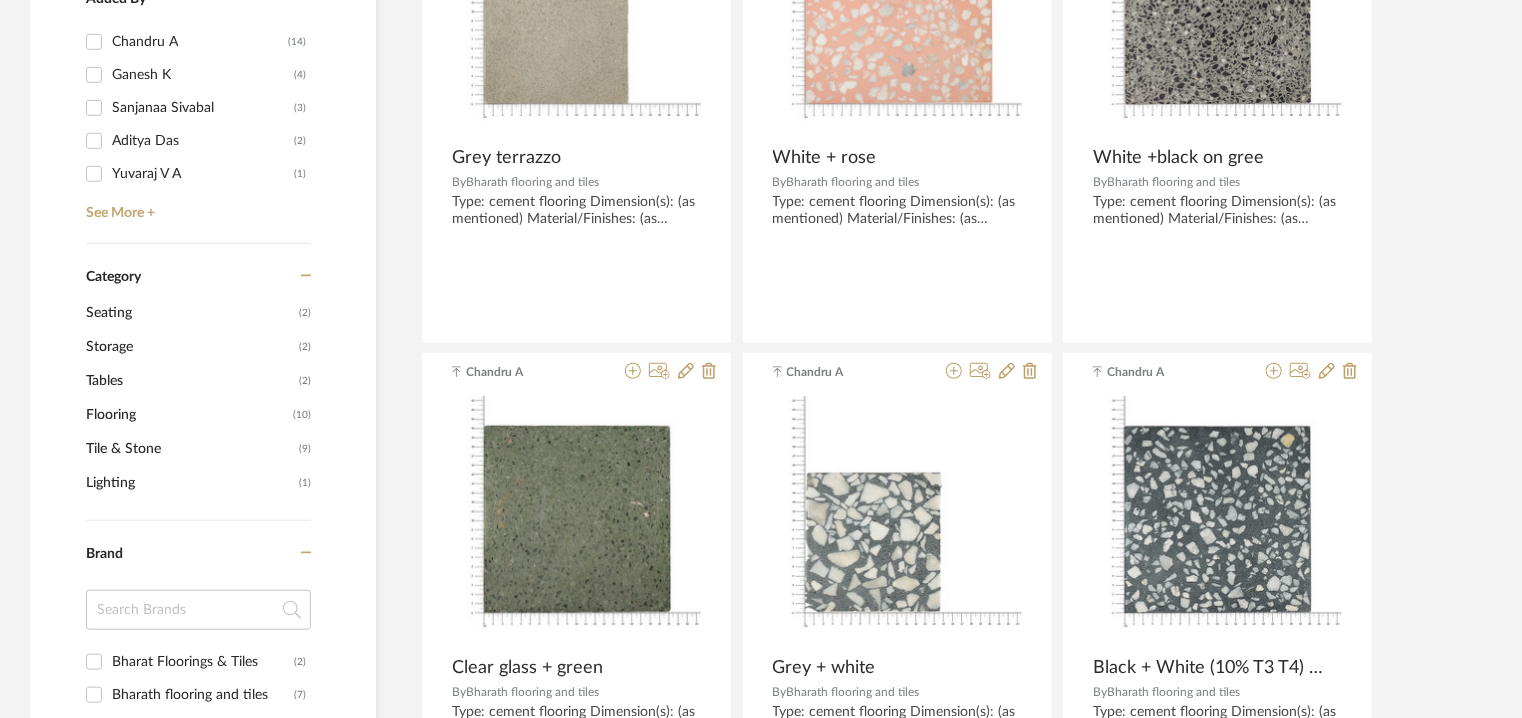 click on "Tile & Stone" 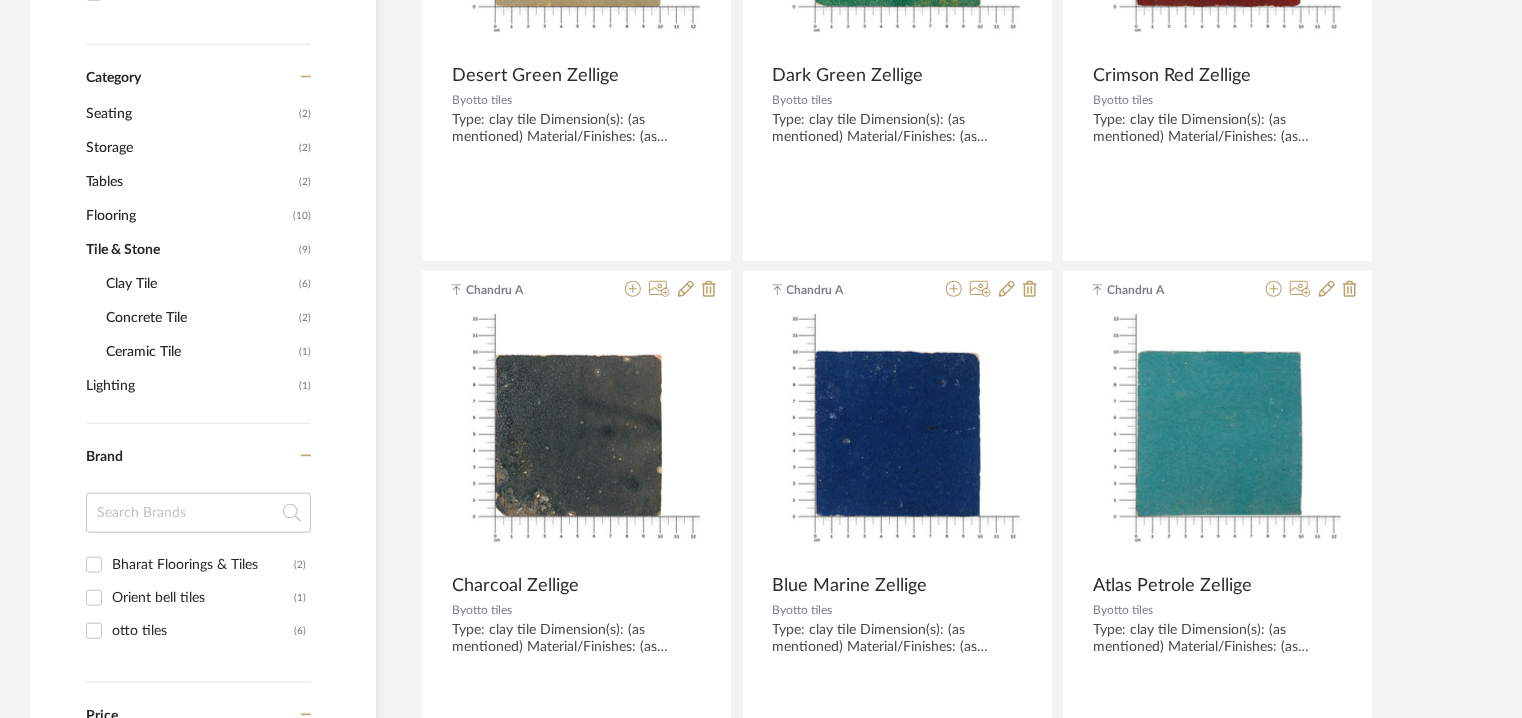scroll, scrollTop: 829, scrollLeft: 0, axis: vertical 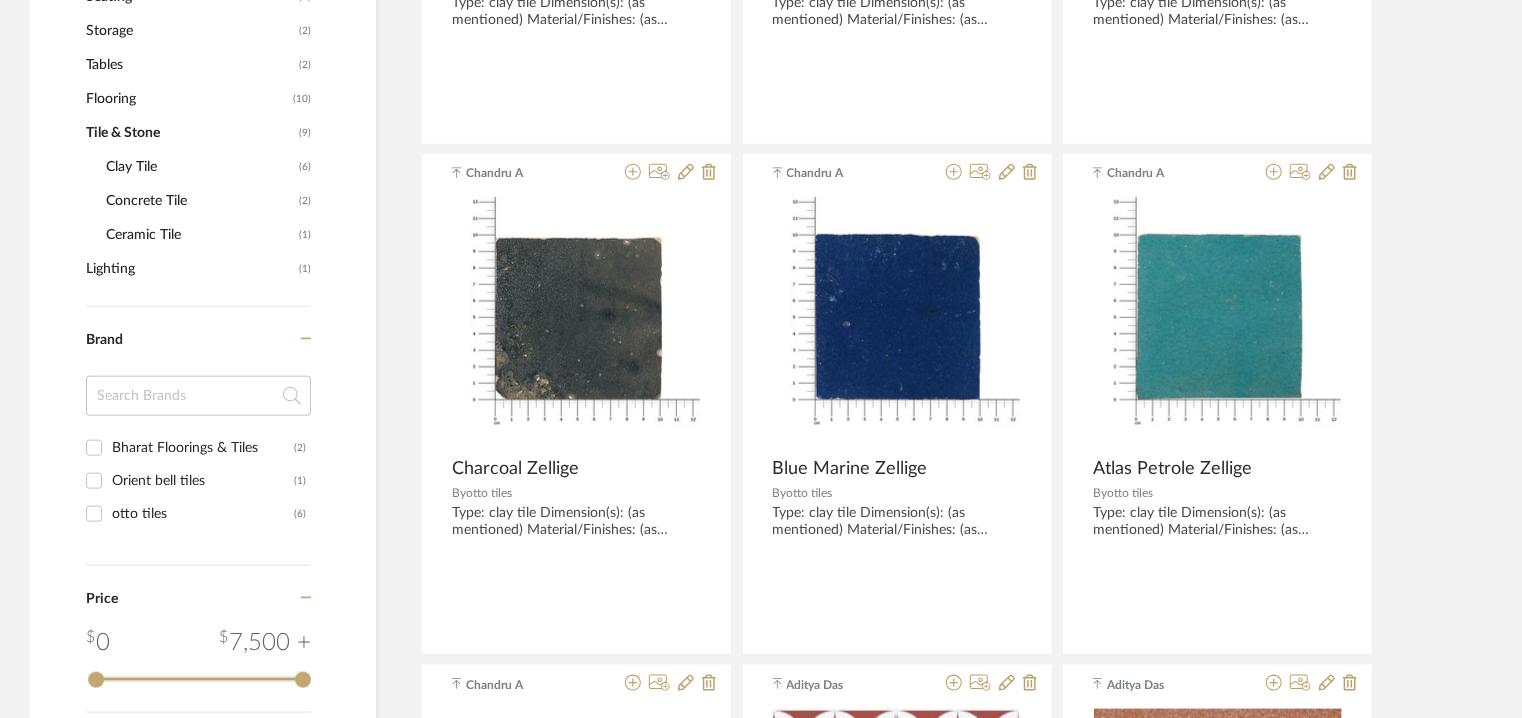 click on "otto tiles  (6)" at bounding box center (94, 514) 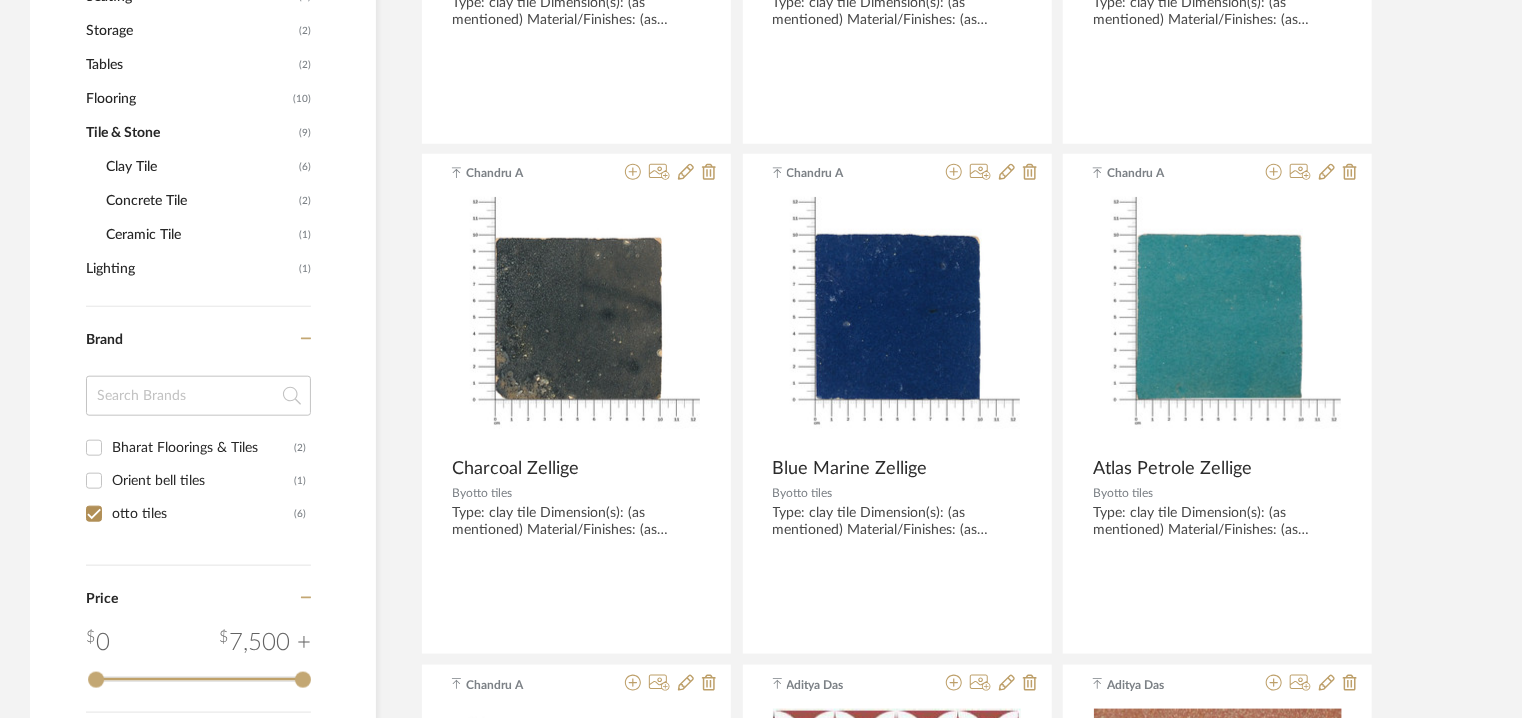 checkbox on "true" 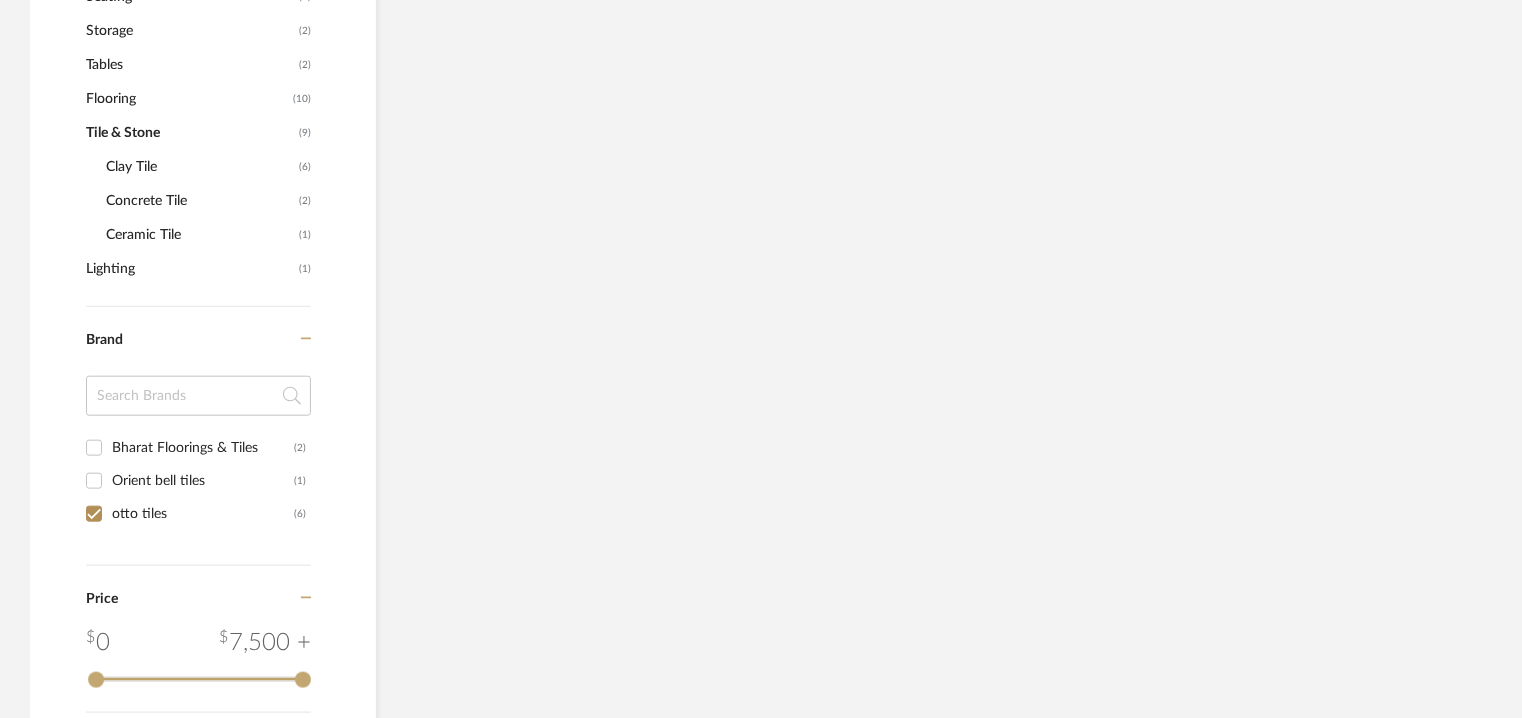 scroll, scrollTop: 660, scrollLeft: 0, axis: vertical 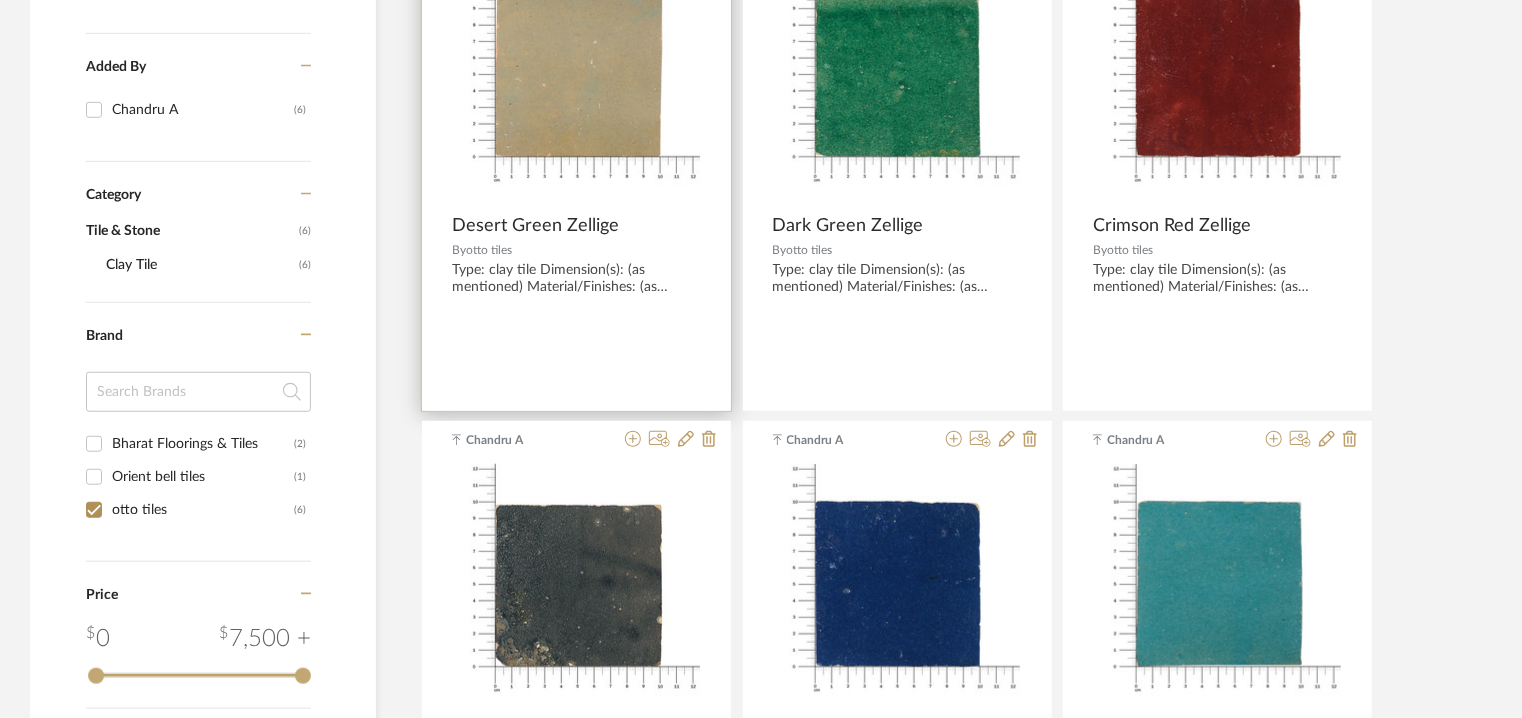 click at bounding box center (575, 79) 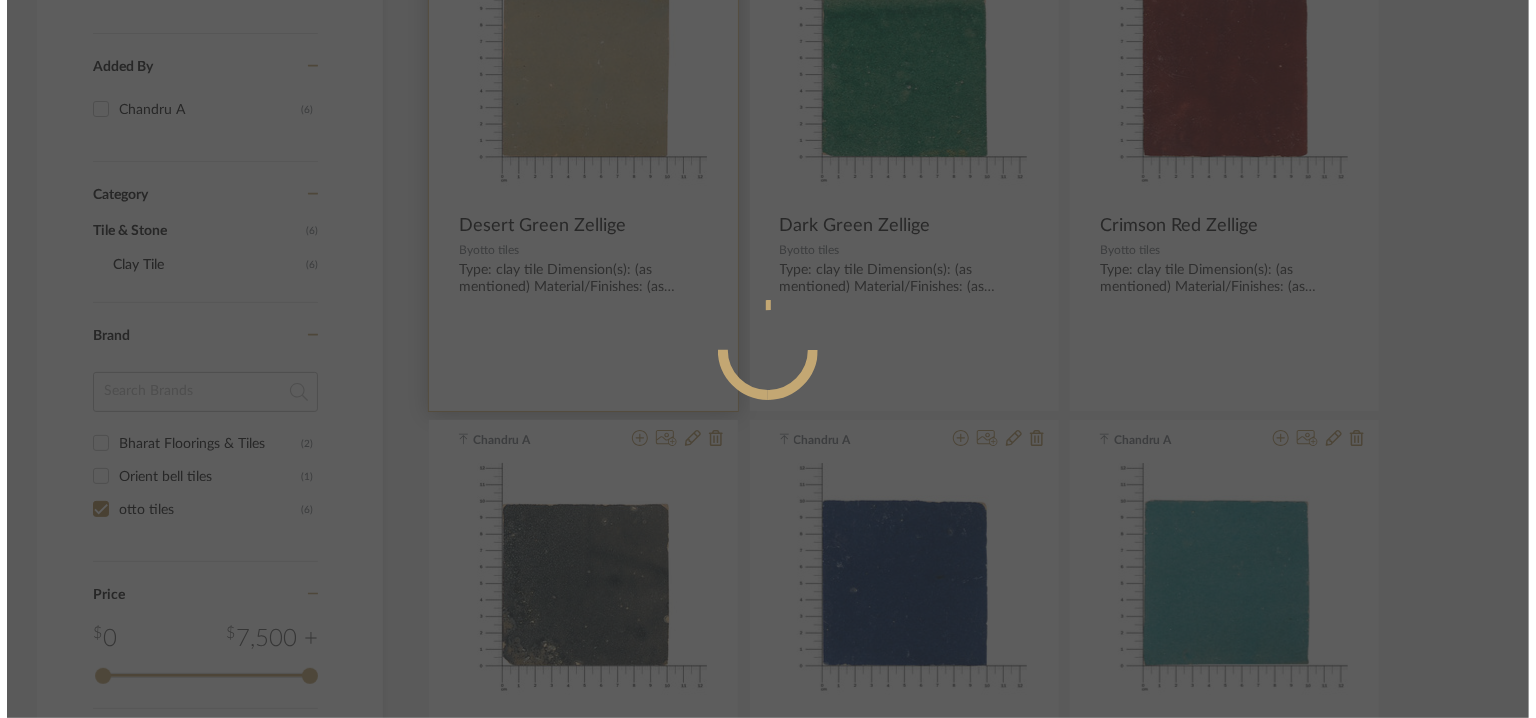 scroll, scrollTop: 0, scrollLeft: 0, axis: both 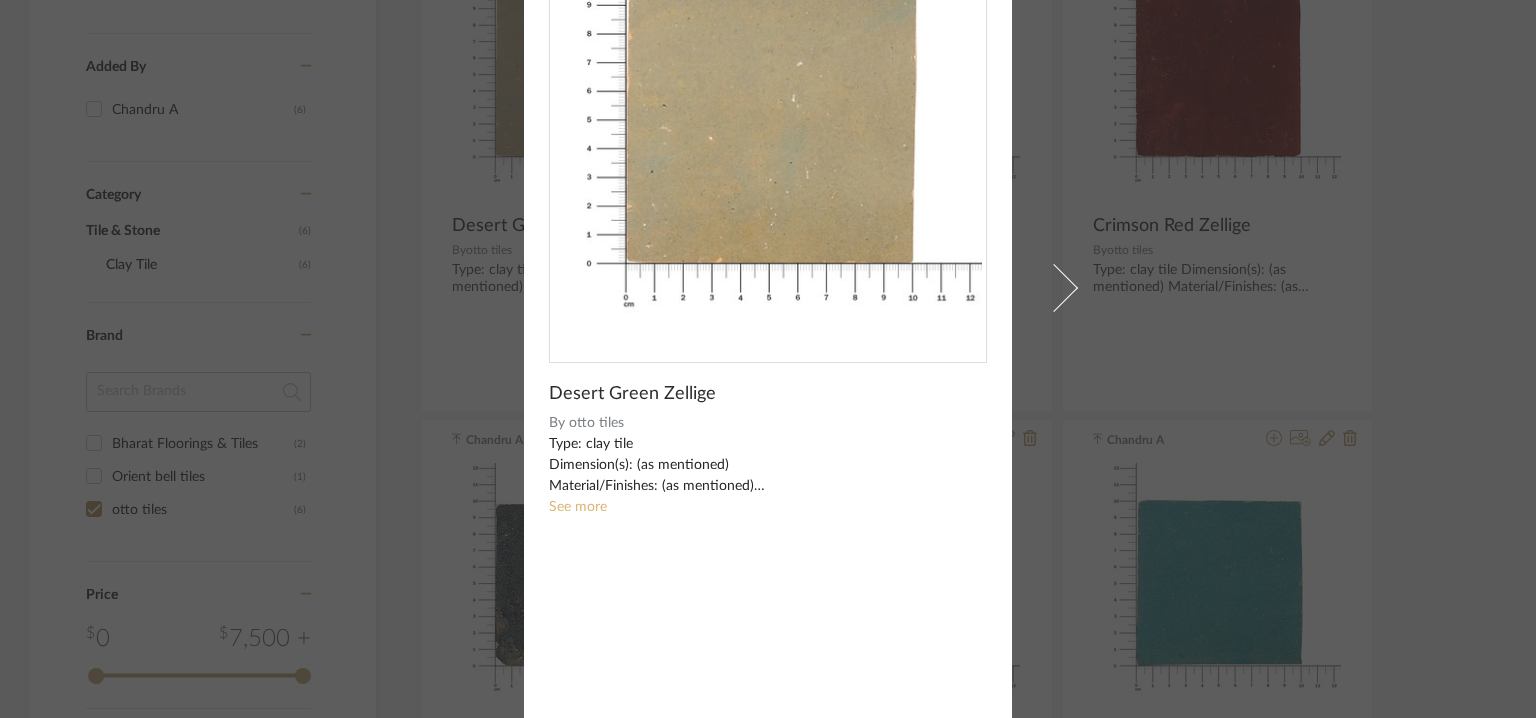 click on "See more" at bounding box center [578, 507] 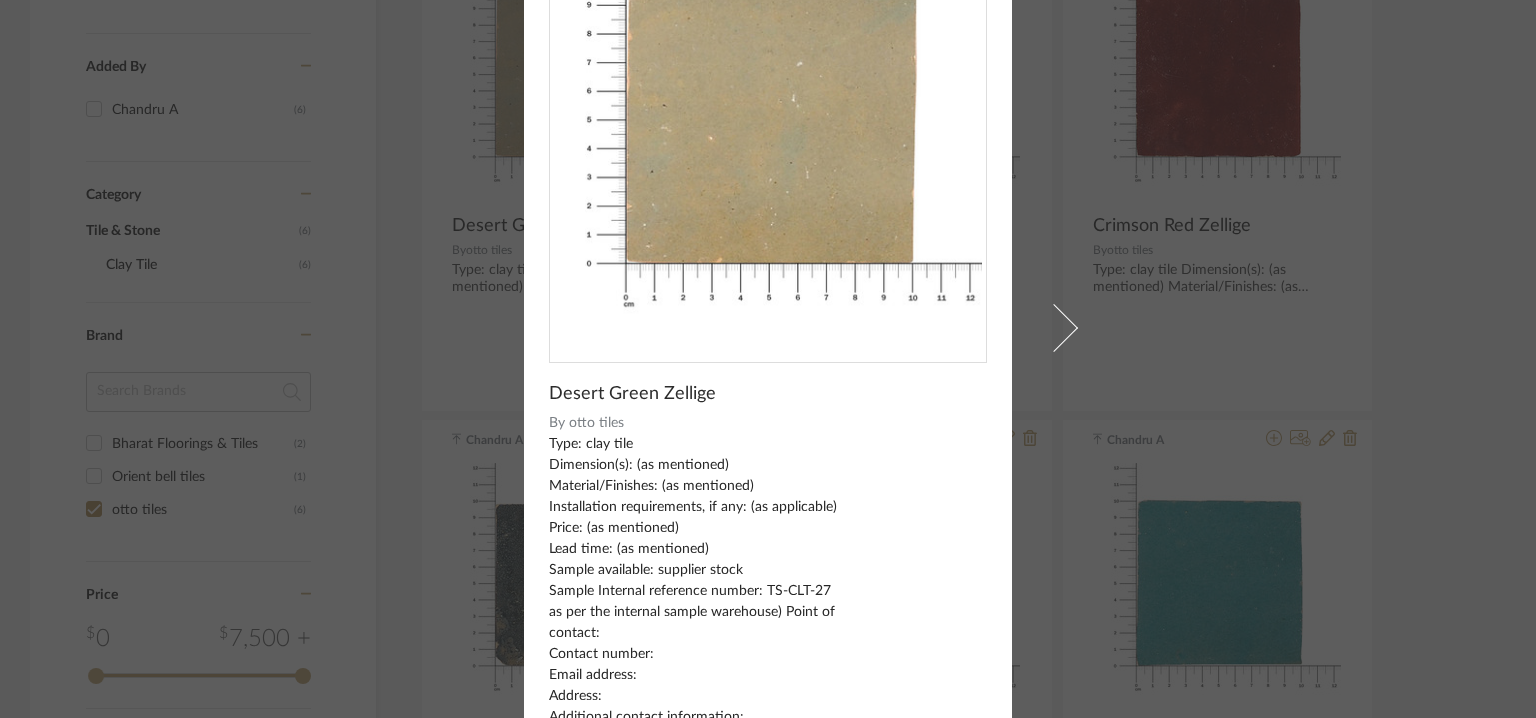 click on "[NAME] × Desert Green Zellige By otto tiles Type: clay tile
Dimension(s): (as mentioned)
Material/Finishes: (as mentioned)
Installation requirements, if any: (as applicable)
Price: (as mentioned)
Lead time: (as mentioned)
Sample available: supplier stock
Sample Internal reference number: TS-CLT-27
as per the internal sample warehouse) Point of
contact:
Contact number:
Email address:
Address:
Additional contact information: See less" at bounding box center [768, 359] 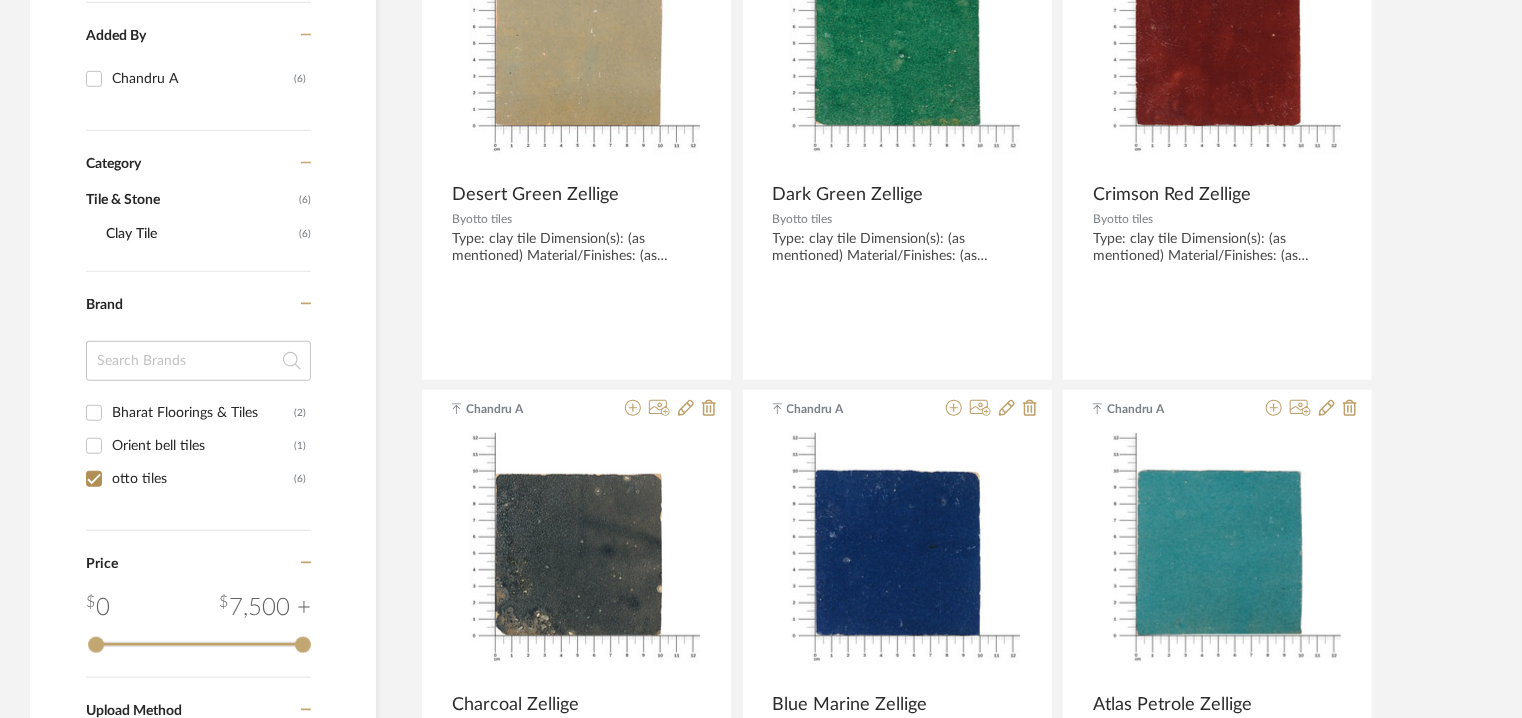 scroll, scrollTop: 562, scrollLeft: 0, axis: vertical 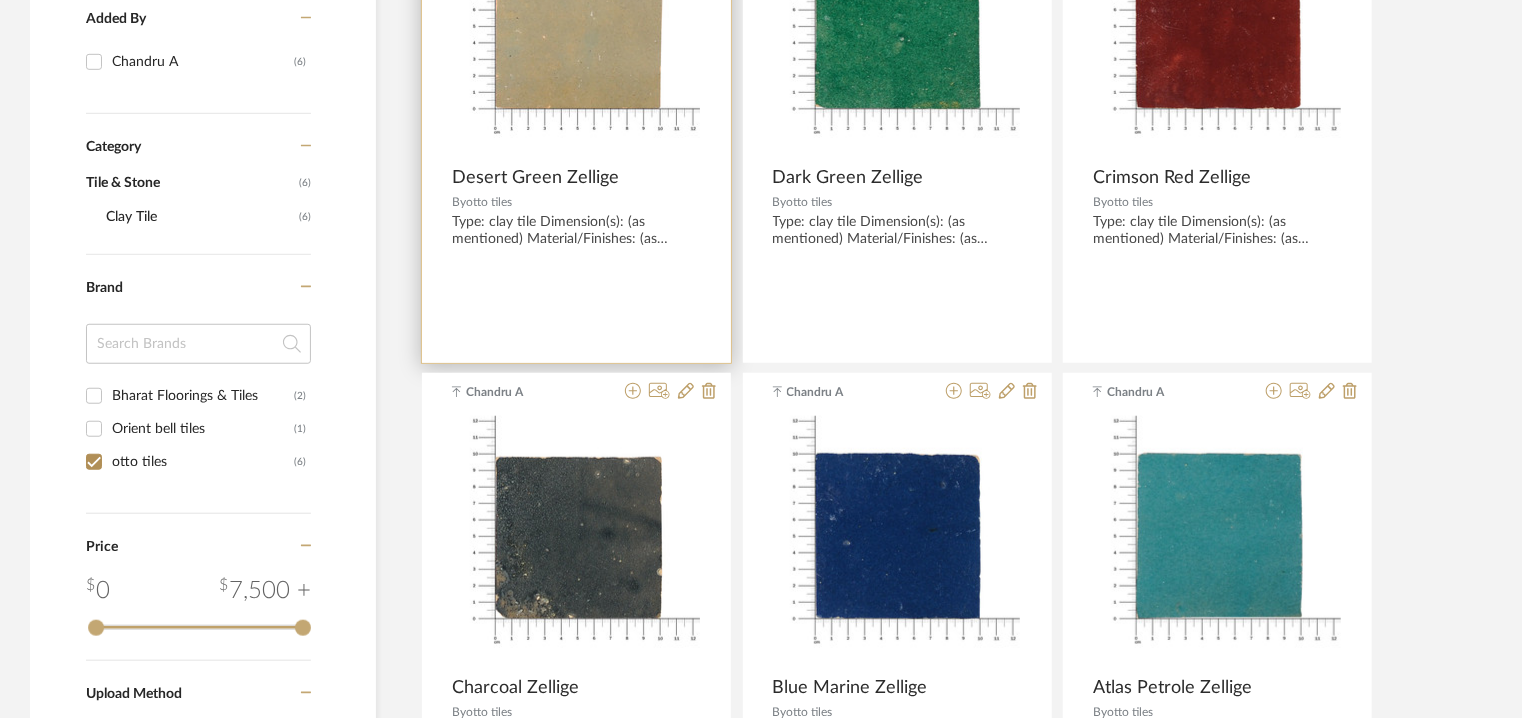 click at bounding box center (577, 31) 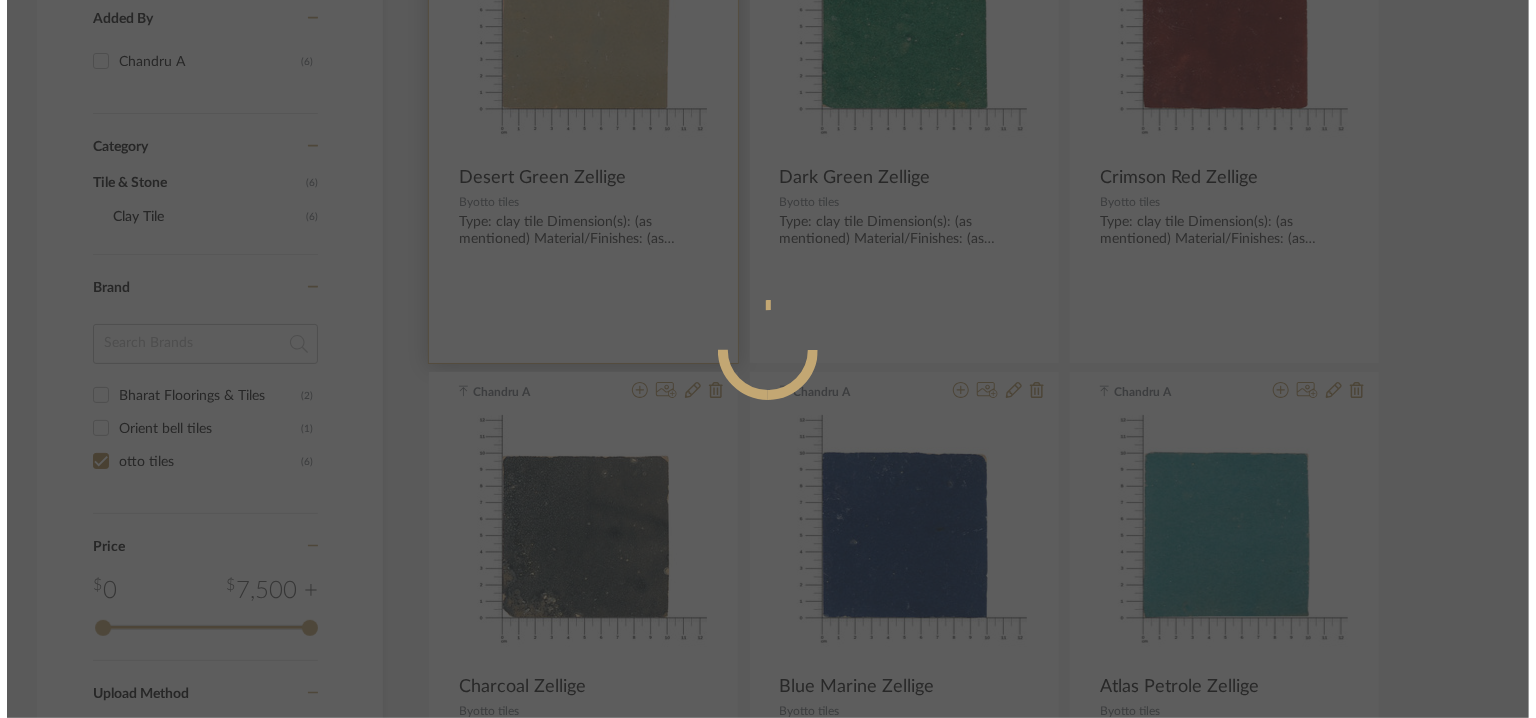 scroll, scrollTop: 0, scrollLeft: 0, axis: both 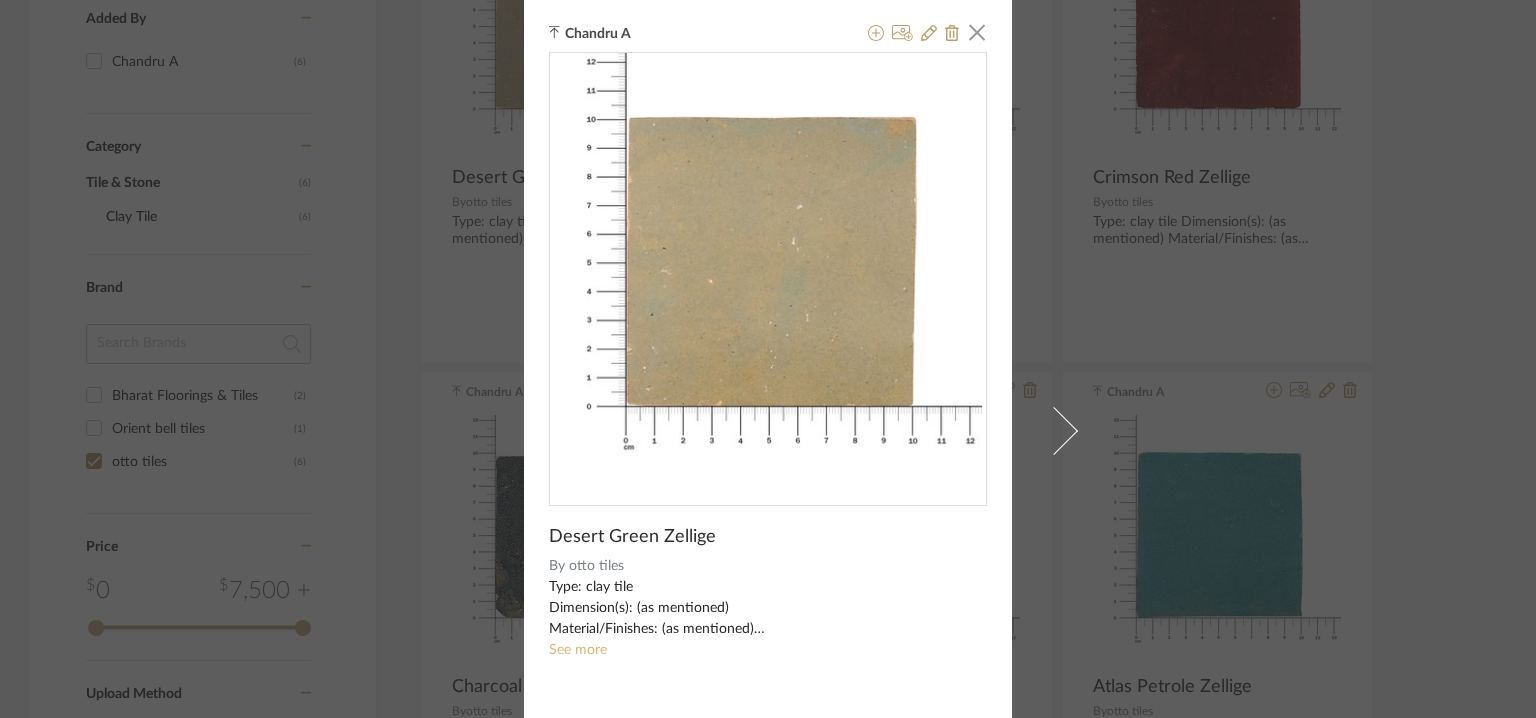 click on "See more" at bounding box center (578, 650) 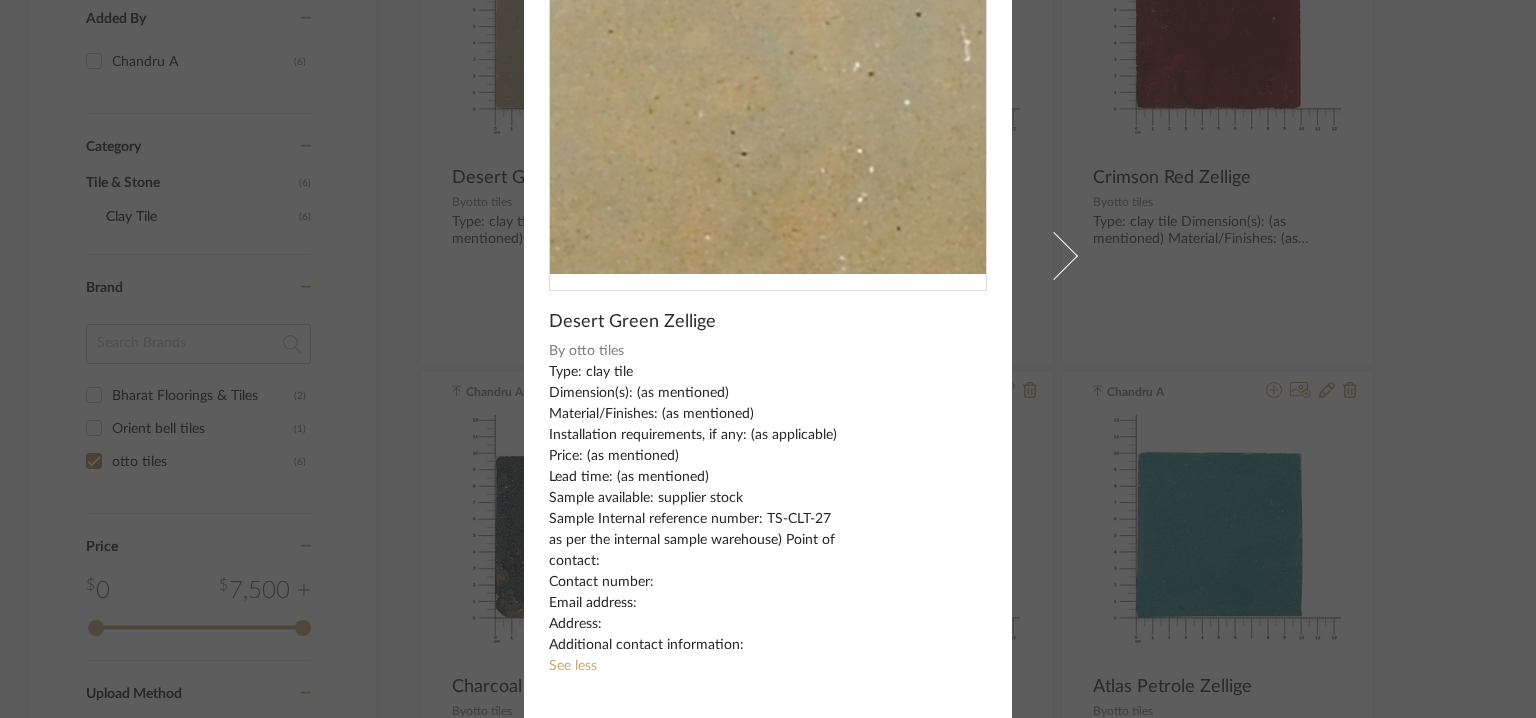 scroll, scrollTop: 224, scrollLeft: 0, axis: vertical 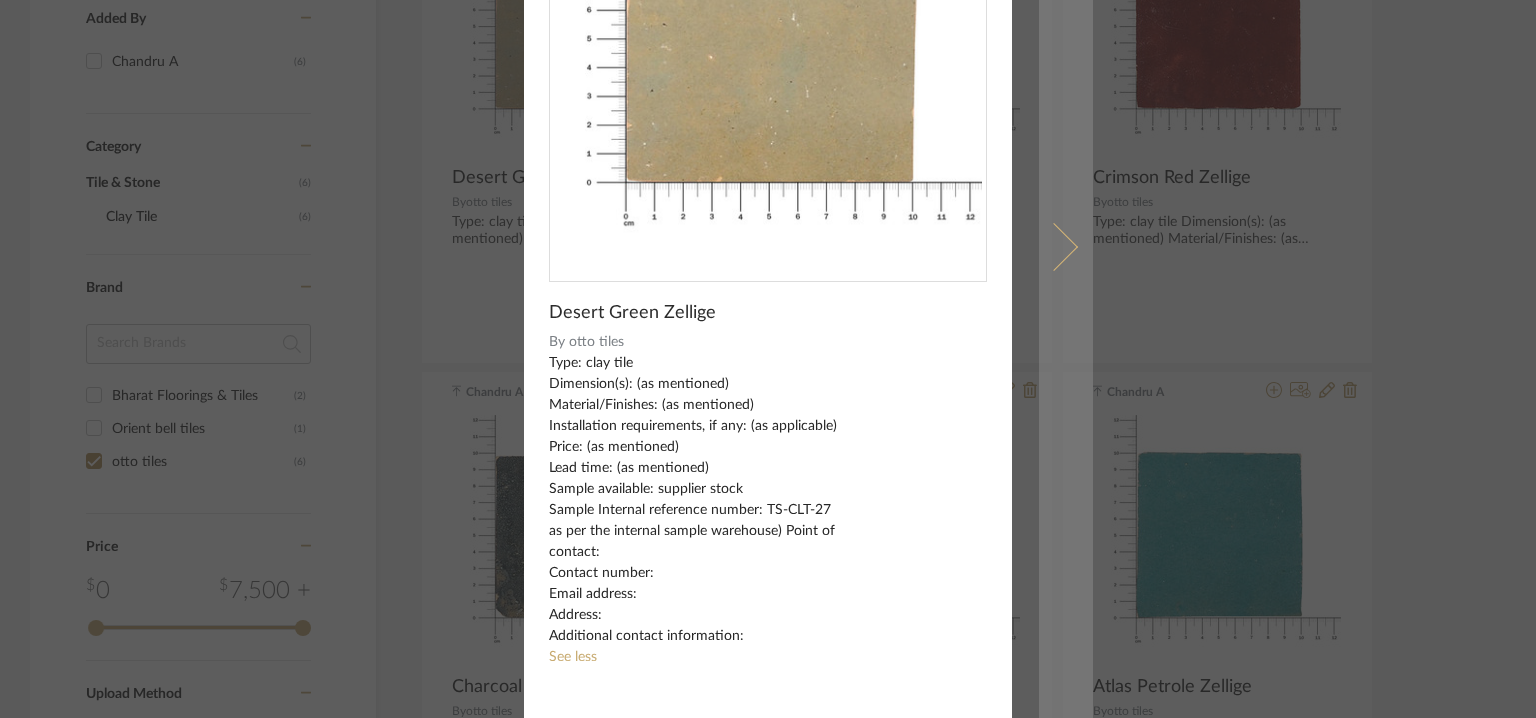 click at bounding box center (1054, 247) 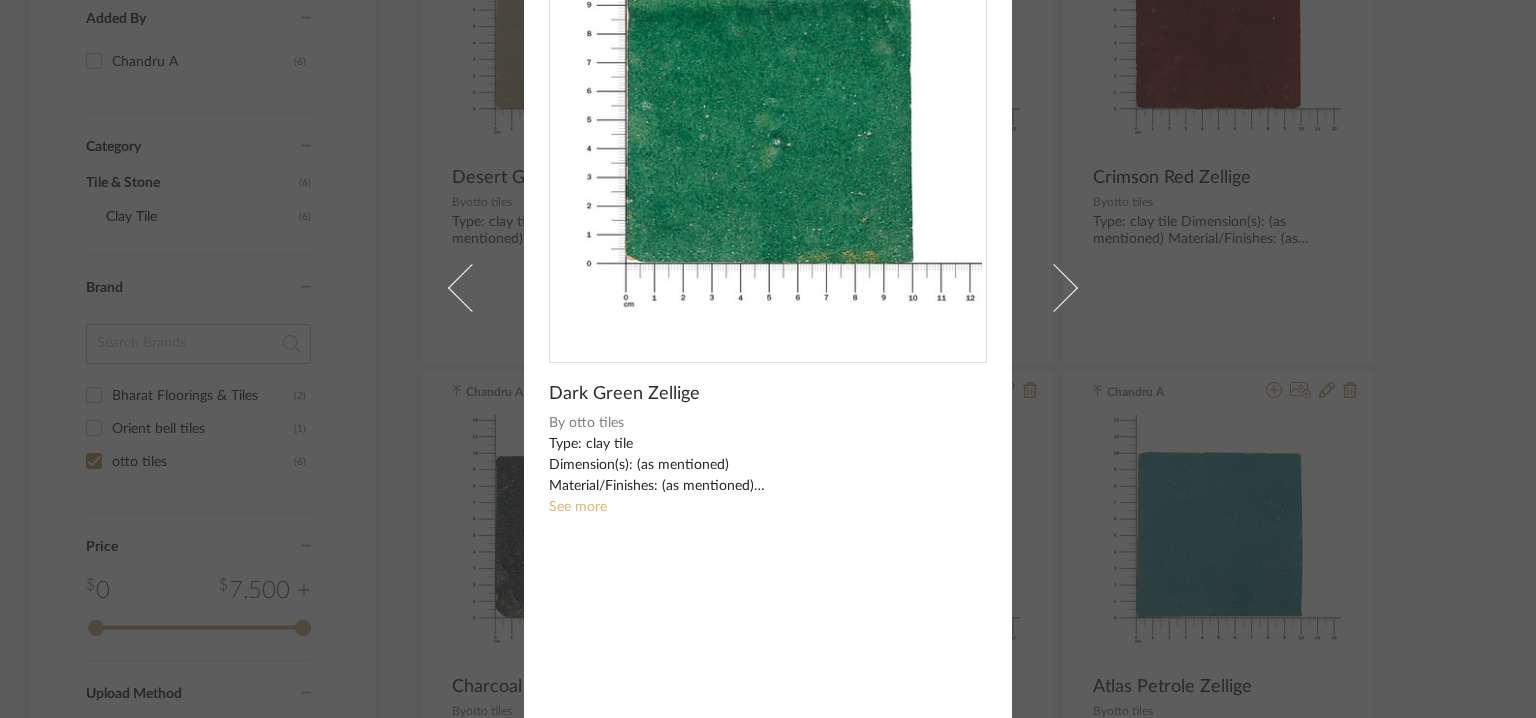 click on "See more" at bounding box center (578, 507) 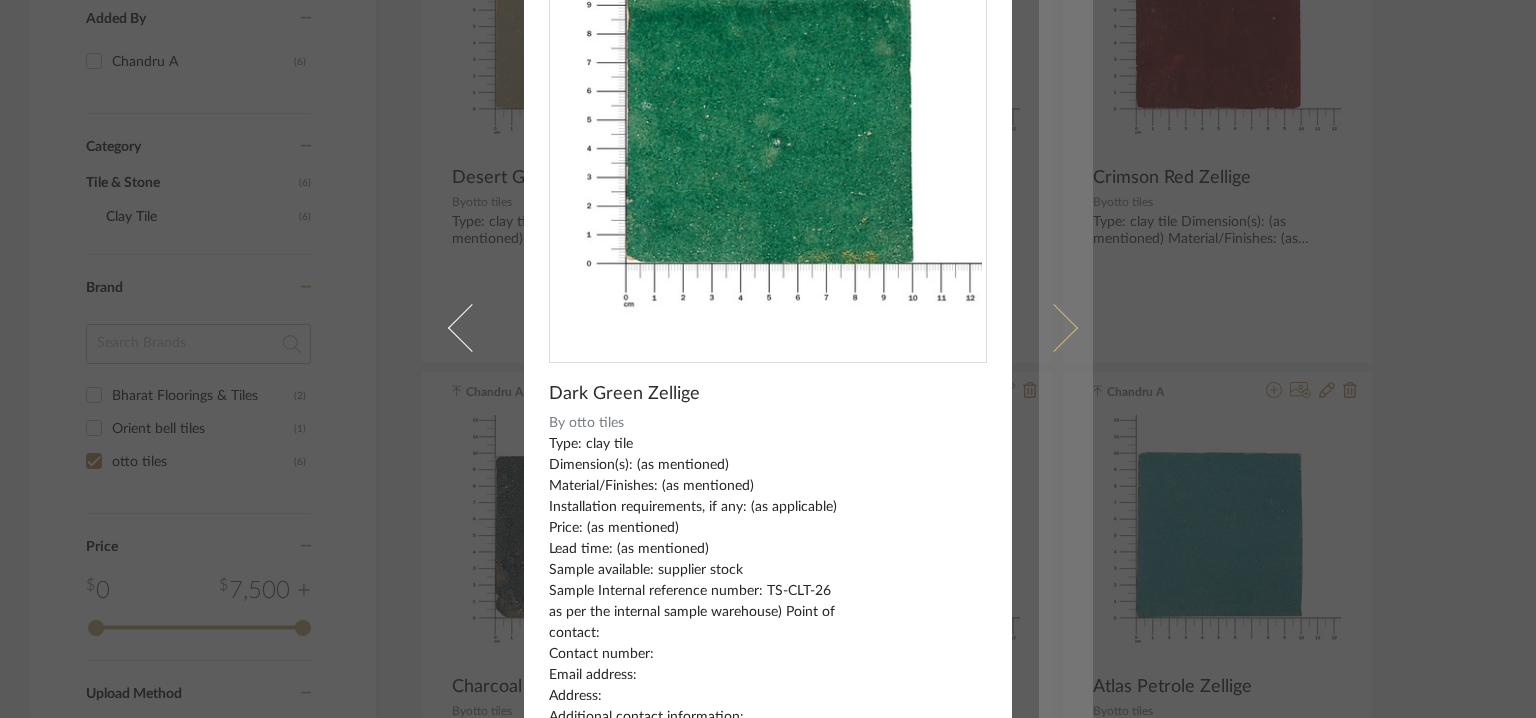 click at bounding box center [1054, 328] 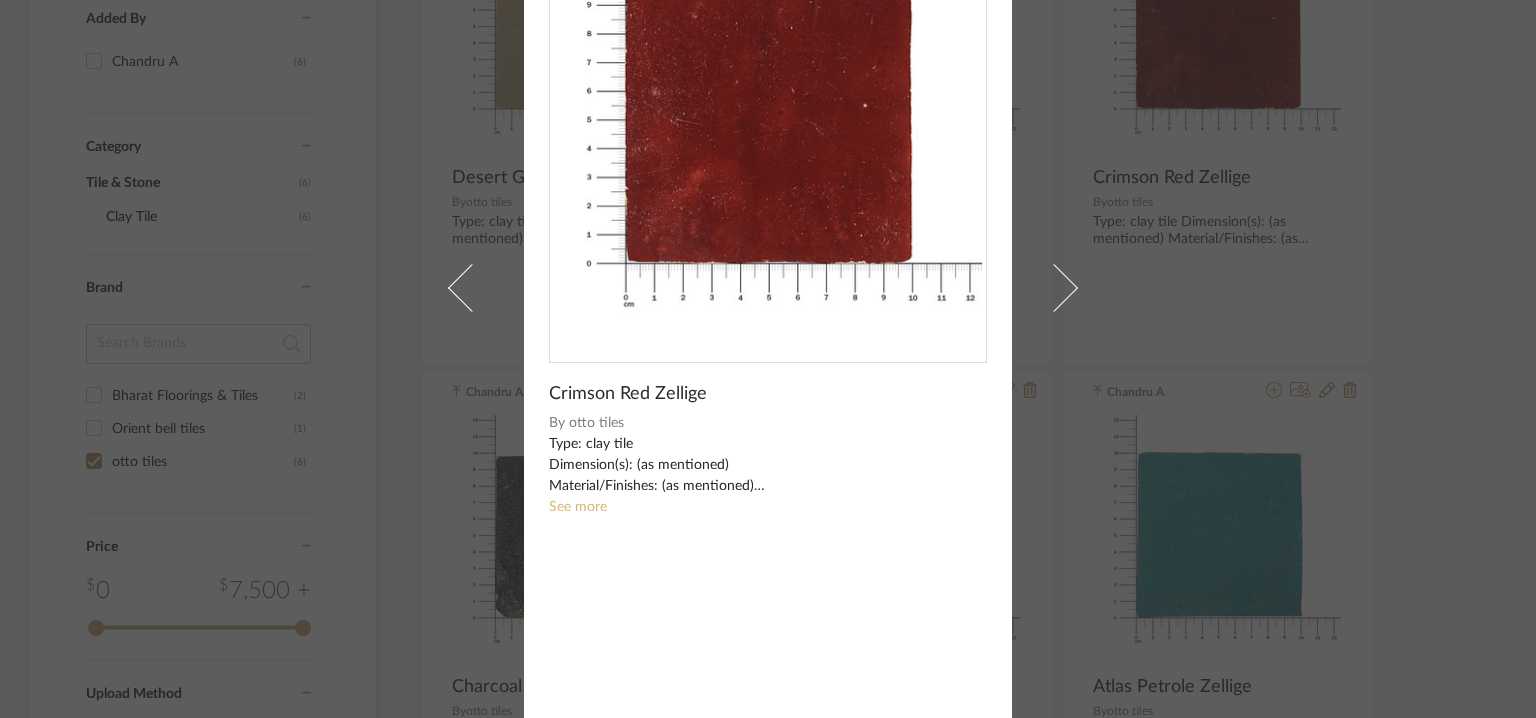 click on "See more" at bounding box center [578, 507] 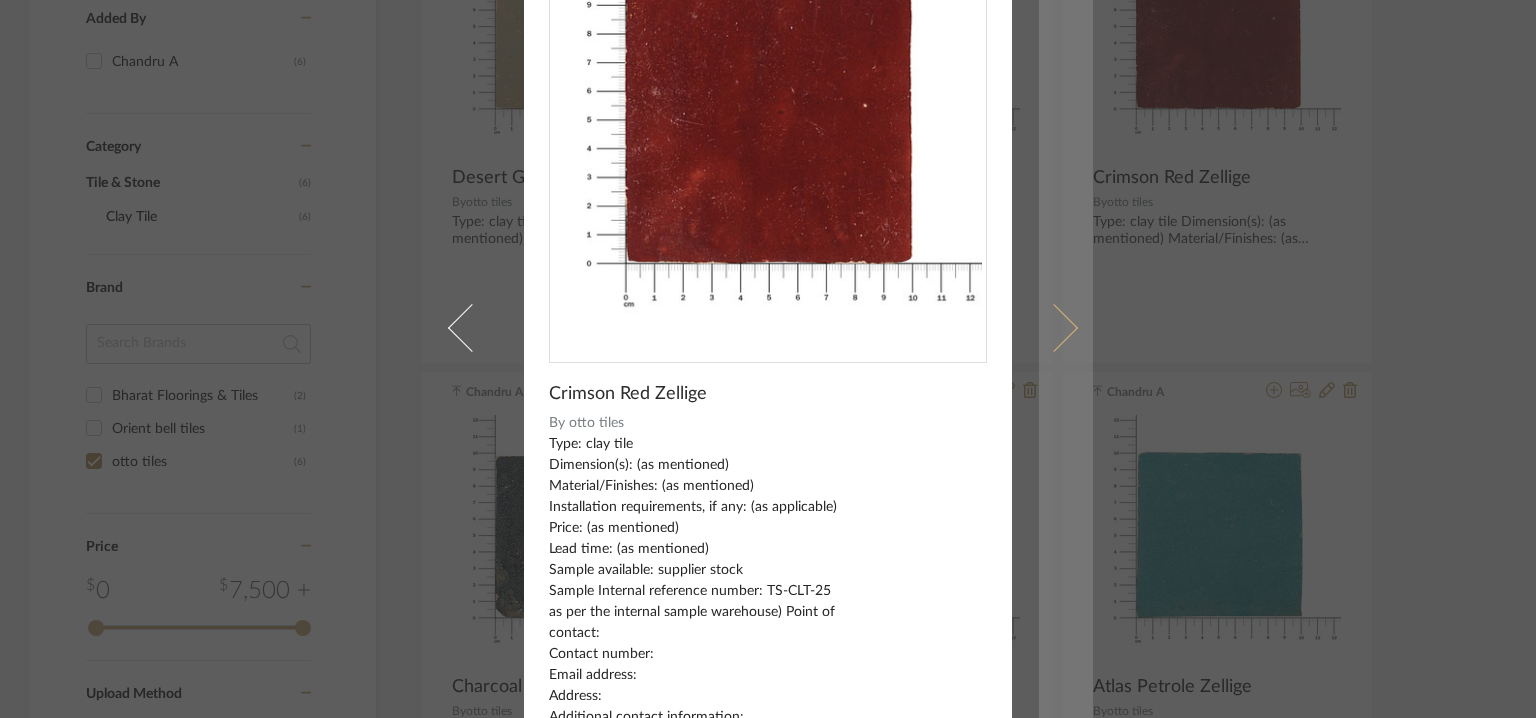 click at bounding box center [1054, 328] 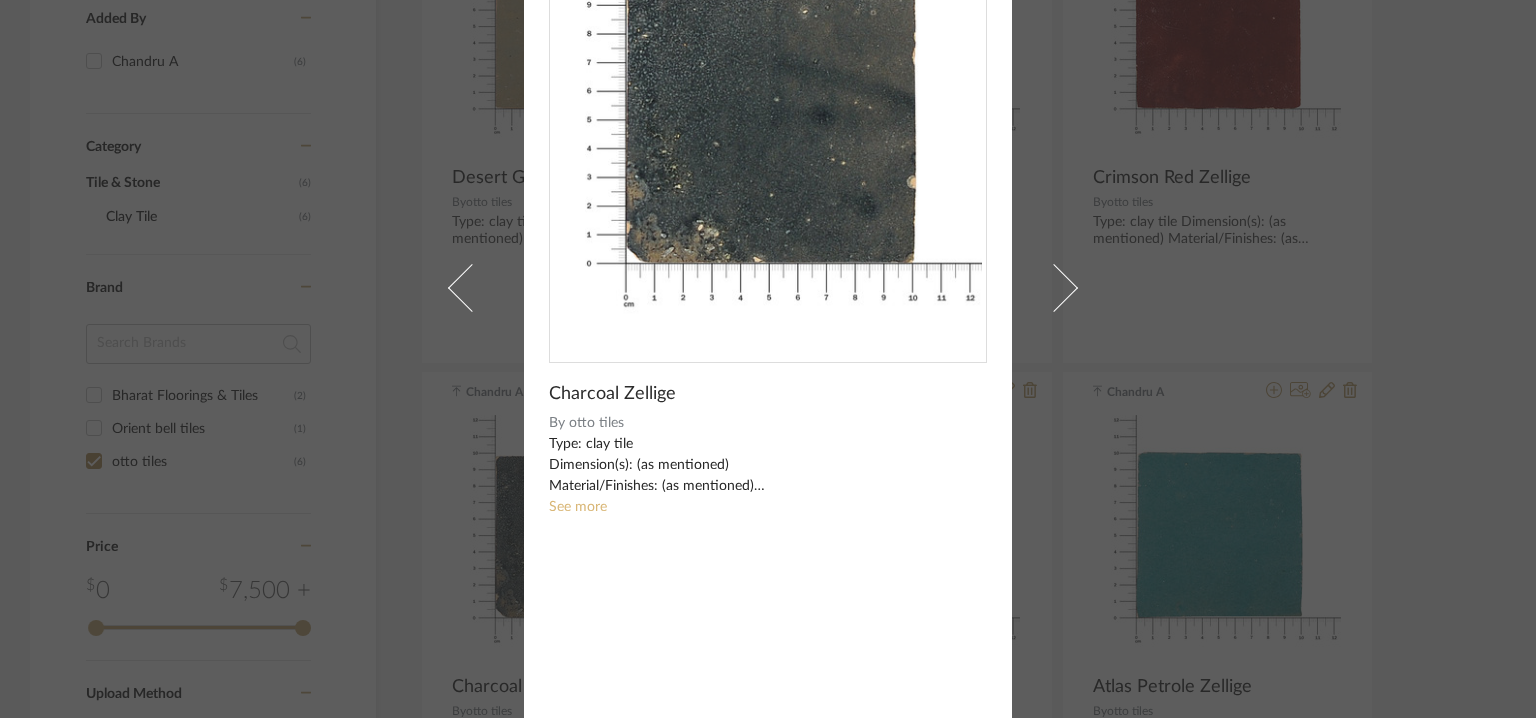 click on "See more" at bounding box center (578, 507) 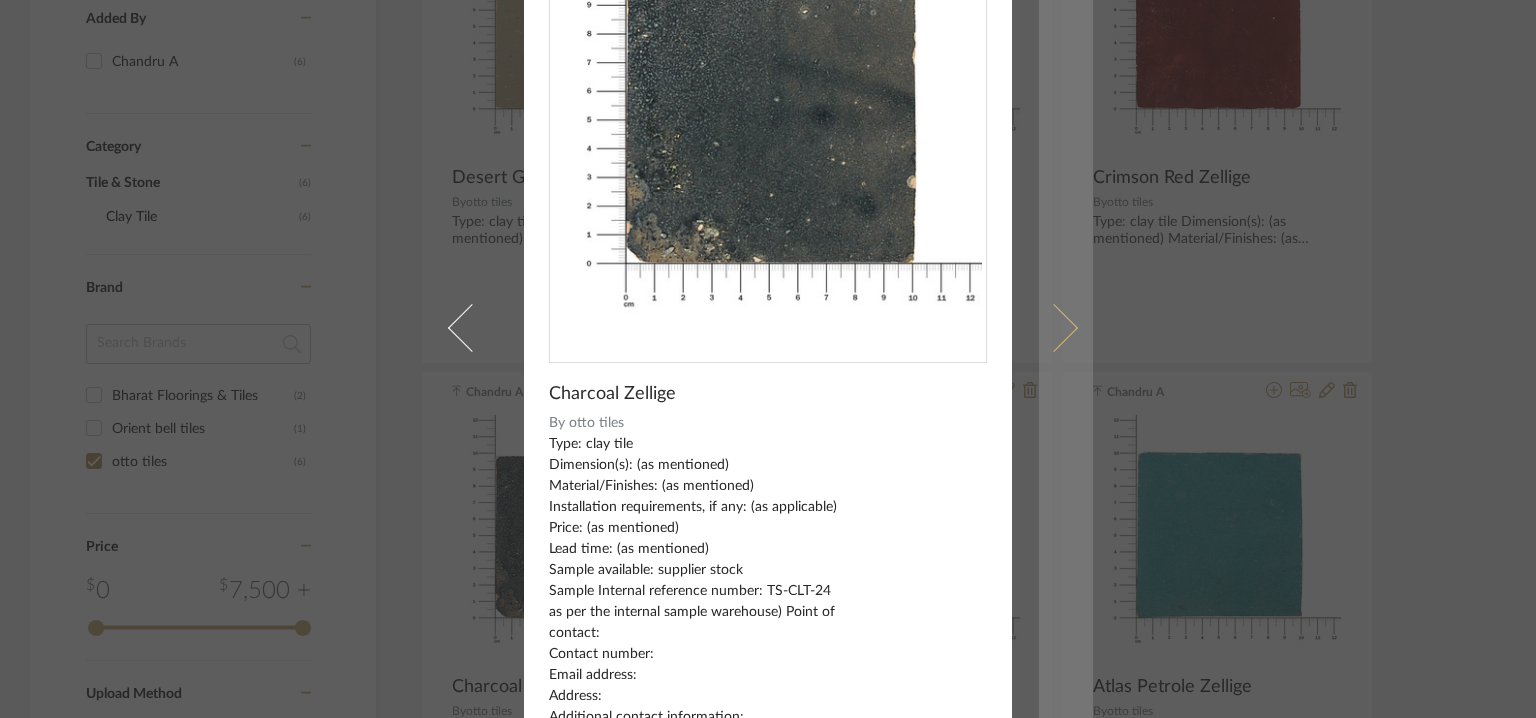 click at bounding box center (1066, 328) 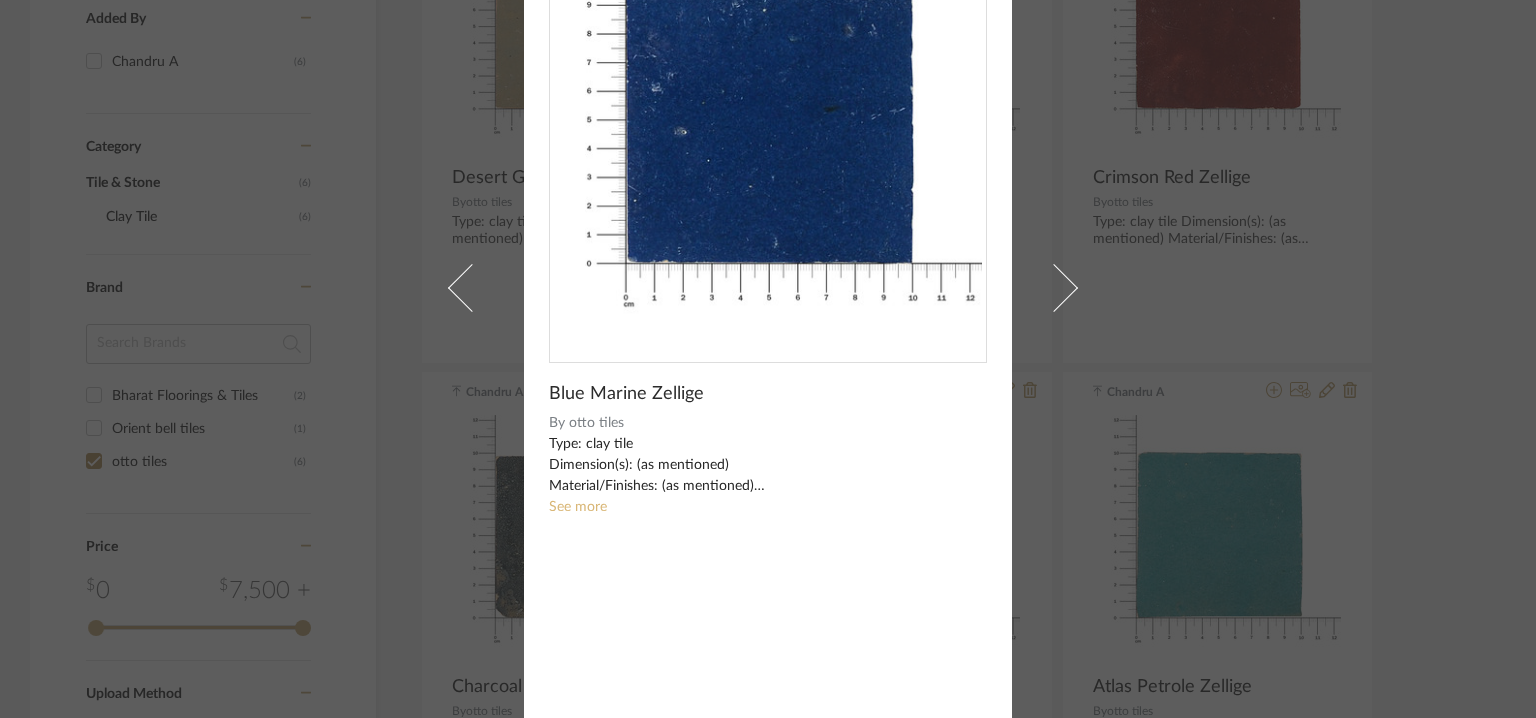 click on "See more" at bounding box center [578, 507] 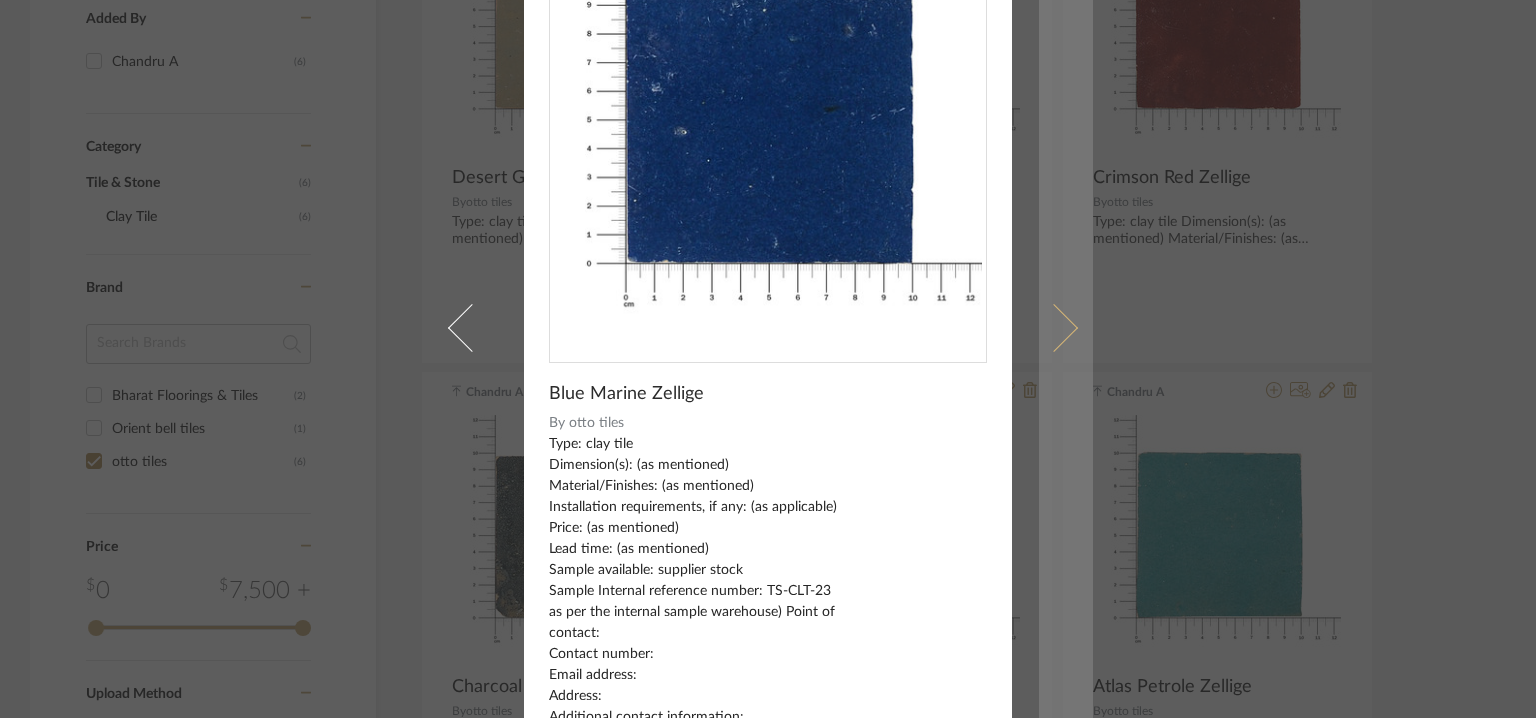 click at bounding box center (1066, 328) 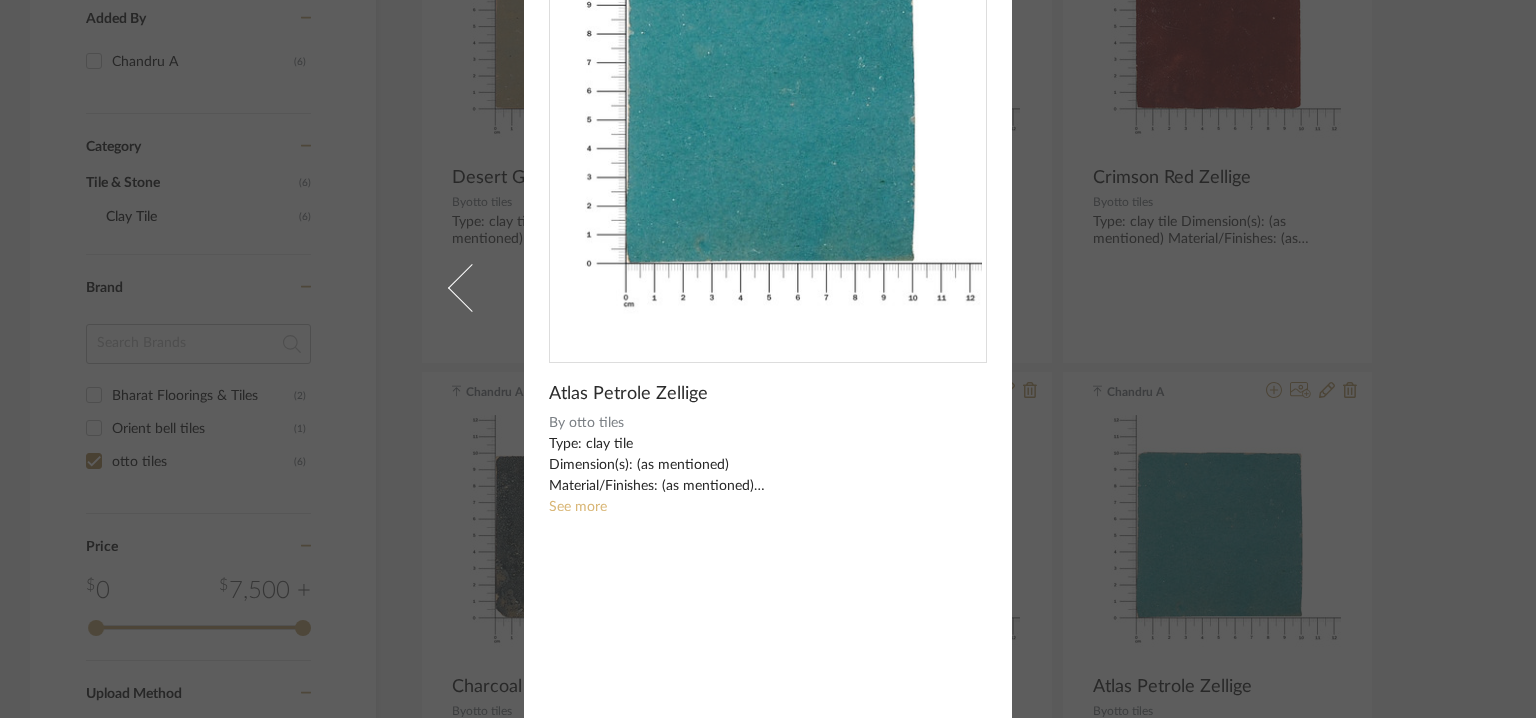 click on "See more" at bounding box center (578, 507) 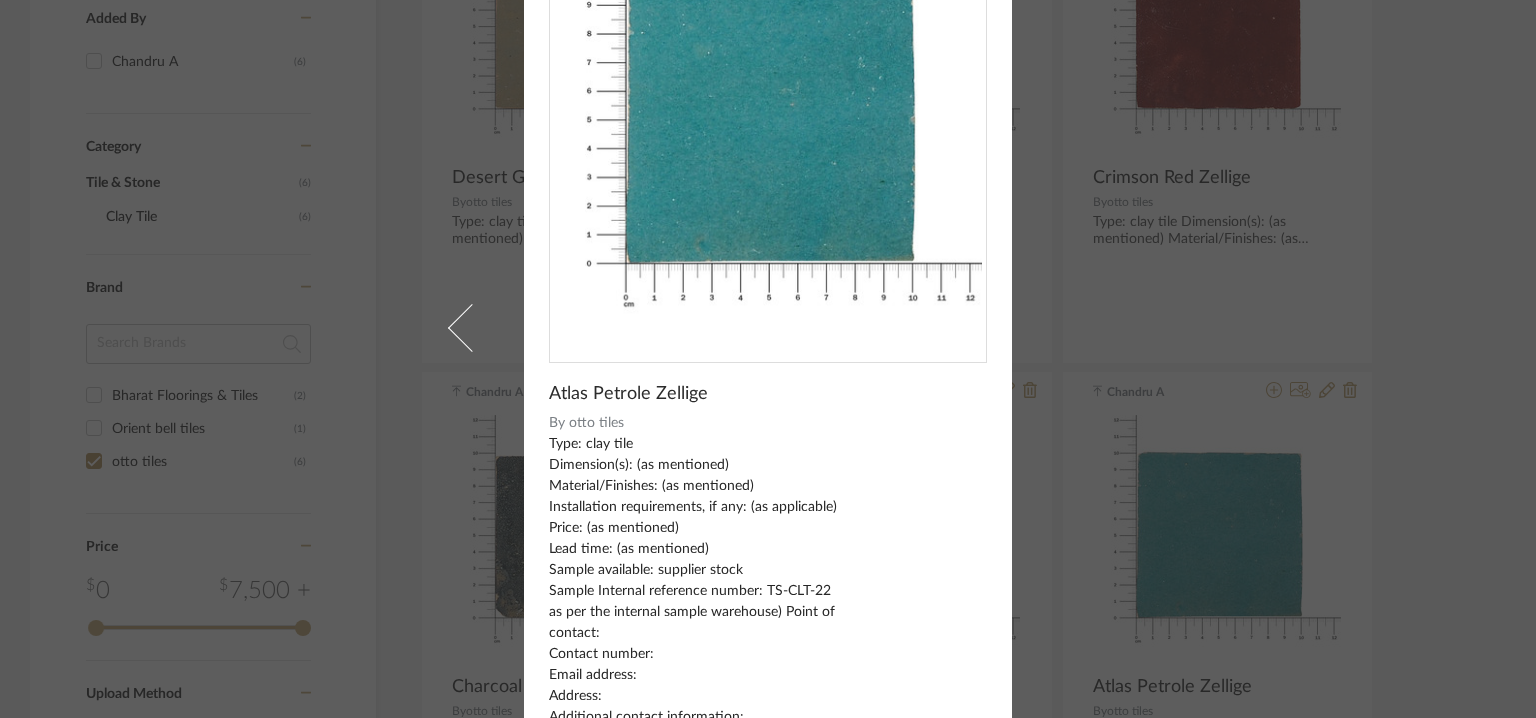 click on "[NAME] × Atlas Petrole Zellige By otto tiles Type: clay tile
Dimension(s): (as mentioned)
Material/Finishes: (as mentioned)
Installation requirements, if any: (as applicable)
Price: (as mentioned)
Lead time: (as mentioned)
Sample available: supplier stock
Sample Internal reference number: TS-CLT-22
as per the internal sample warehouse) Point of
contact:
Contact number:
Email address:
Address:
Additional contact information: See less" at bounding box center [768, 359] 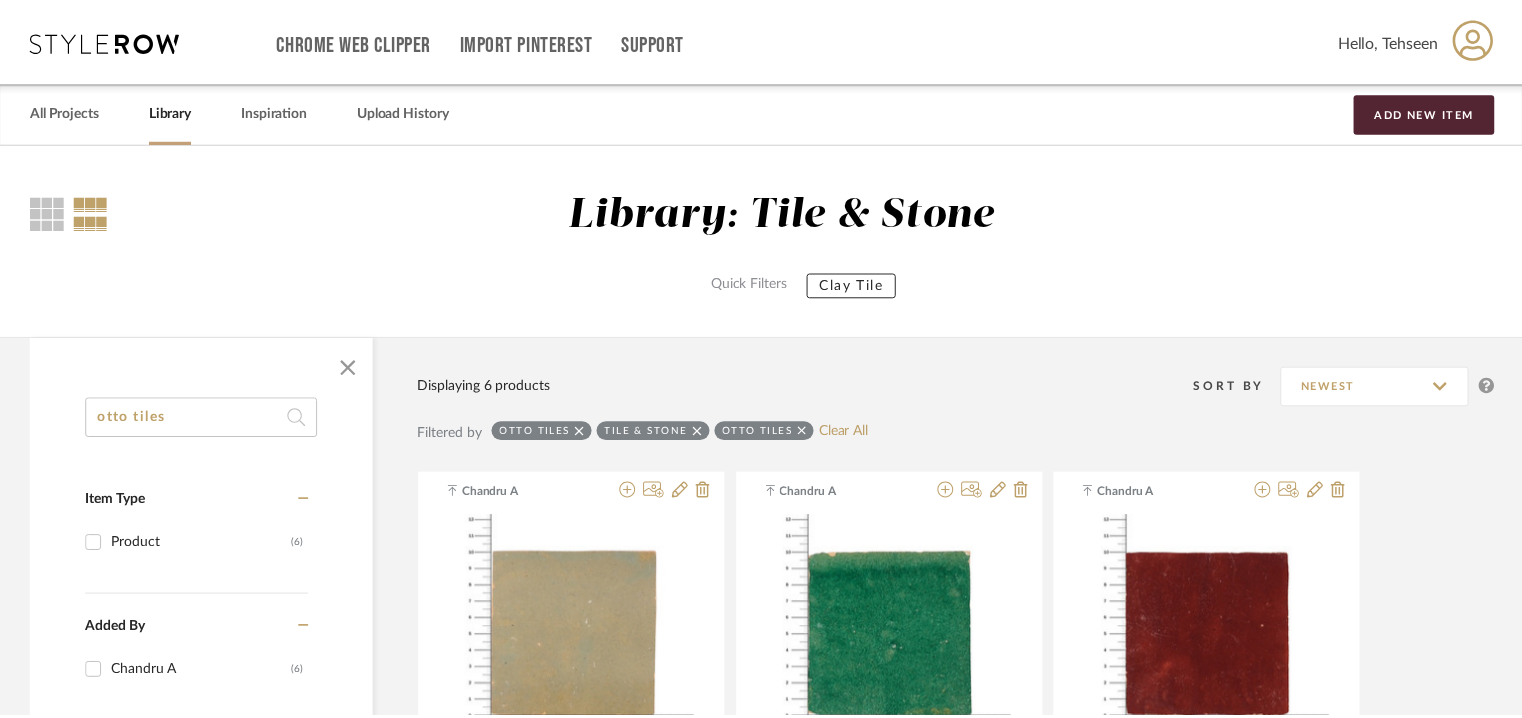scroll, scrollTop: 610, scrollLeft: 0, axis: vertical 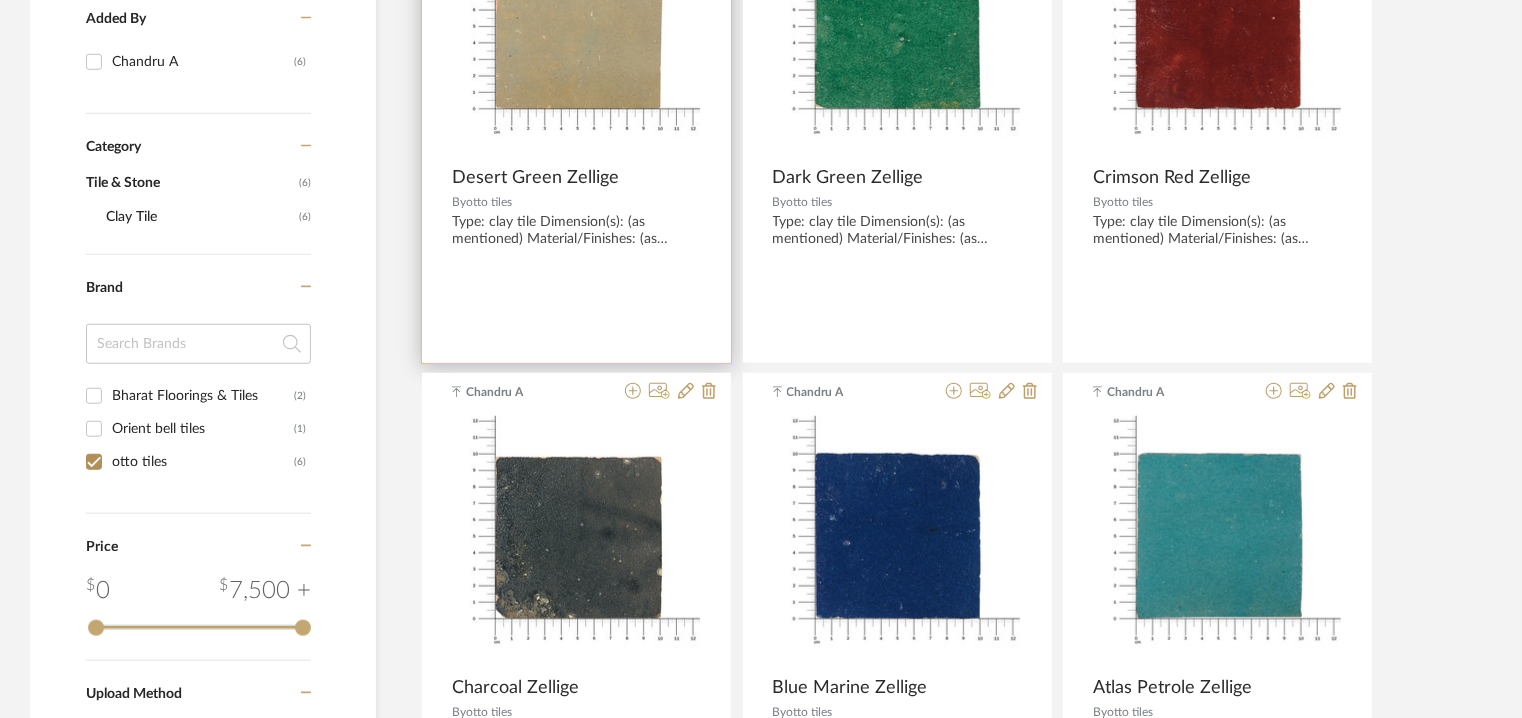 click at bounding box center (577, 31) 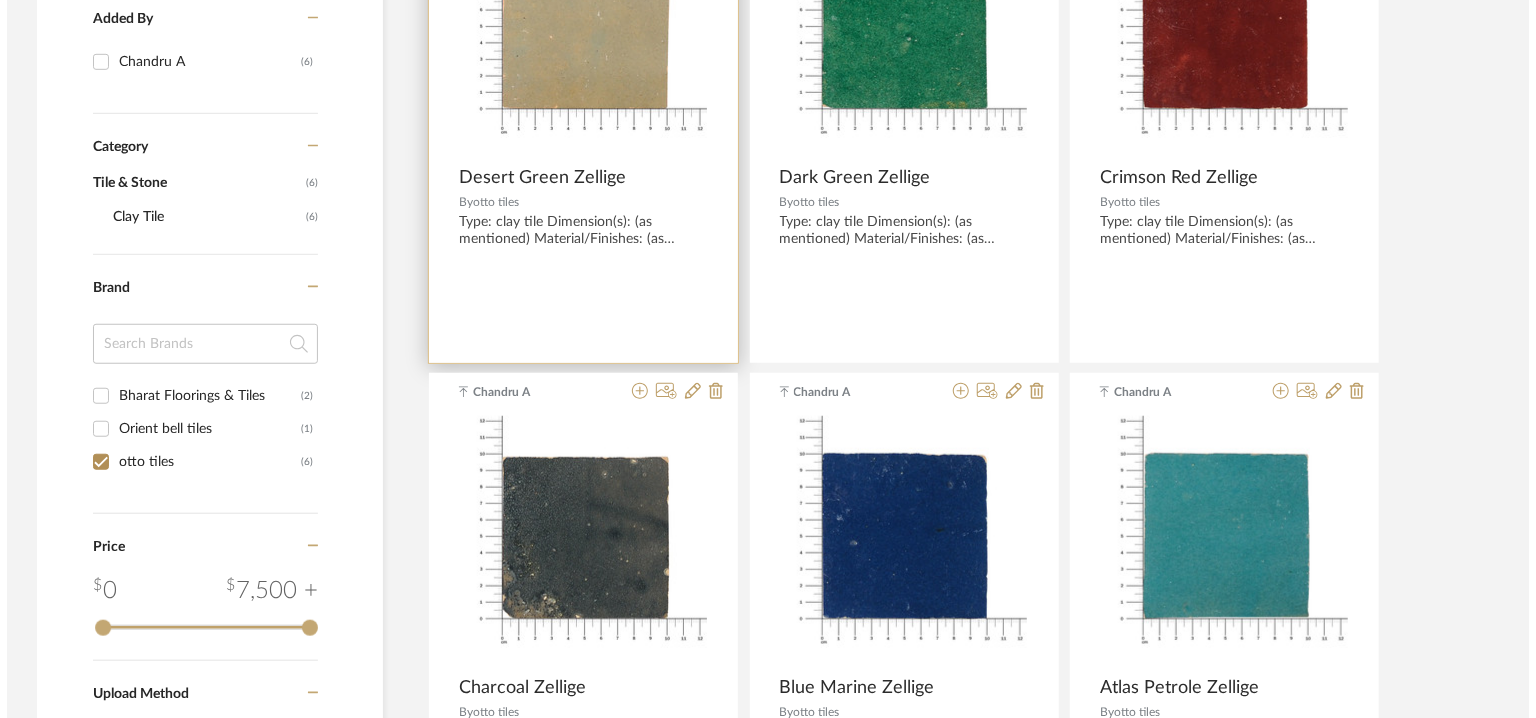 scroll, scrollTop: 0, scrollLeft: 0, axis: both 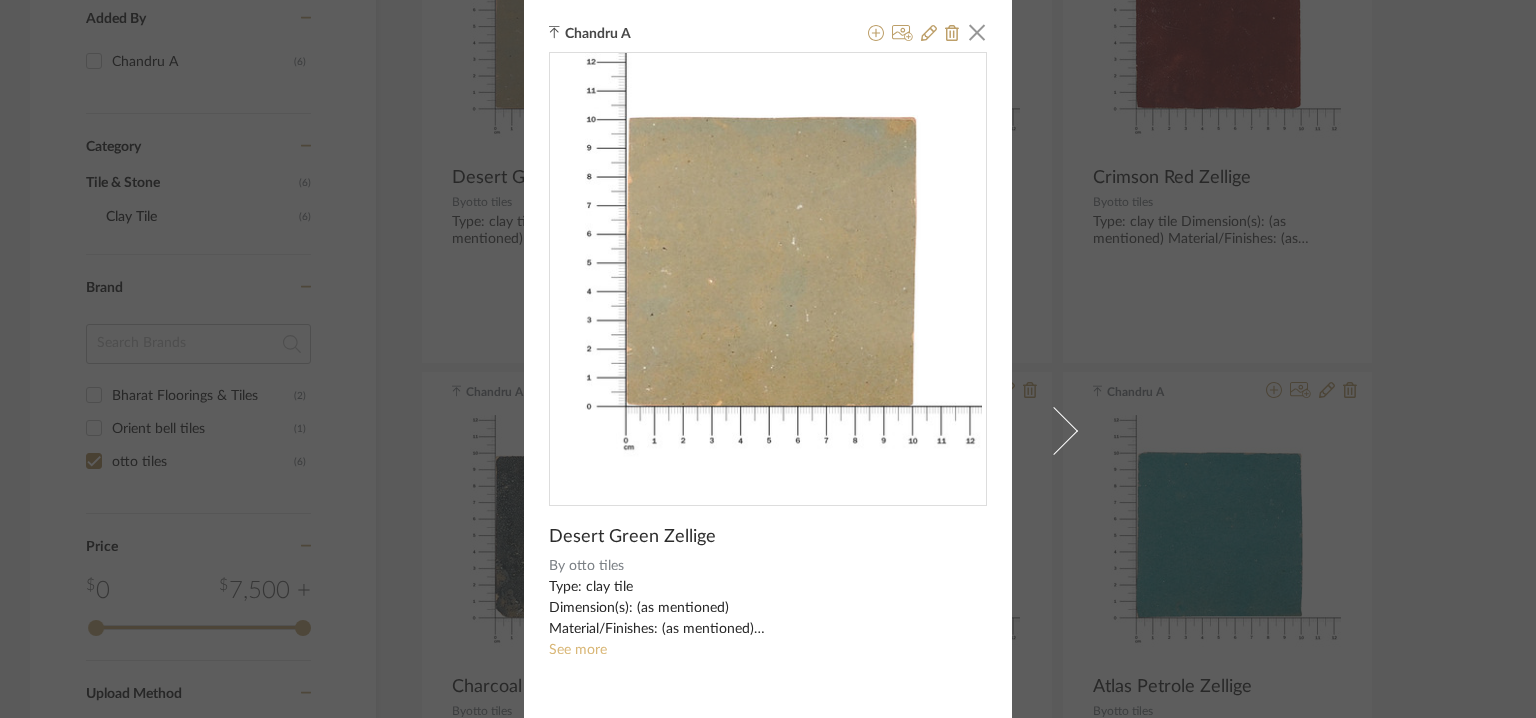 click on "See more" at bounding box center (578, 650) 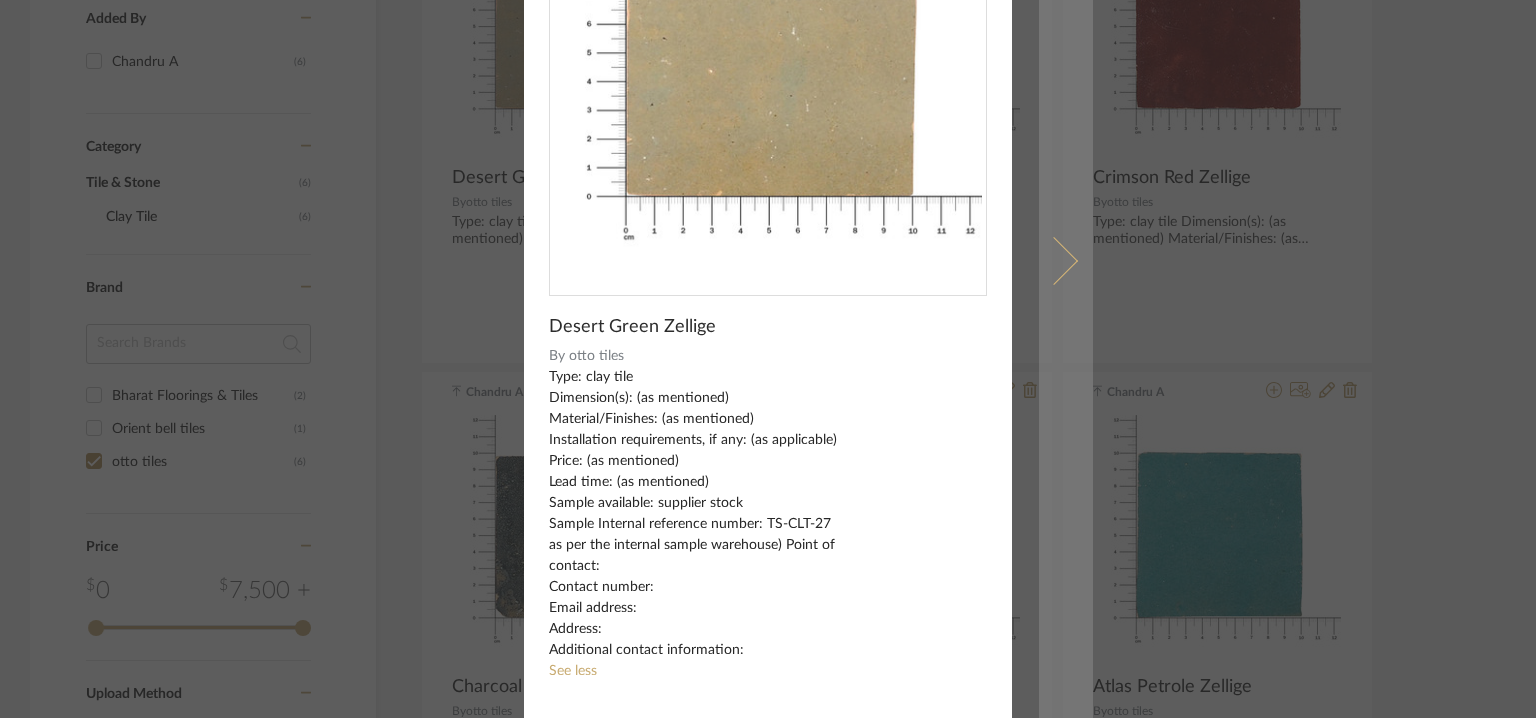 scroll, scrollTop: 224, scrollLeft: 0, axis: vertical 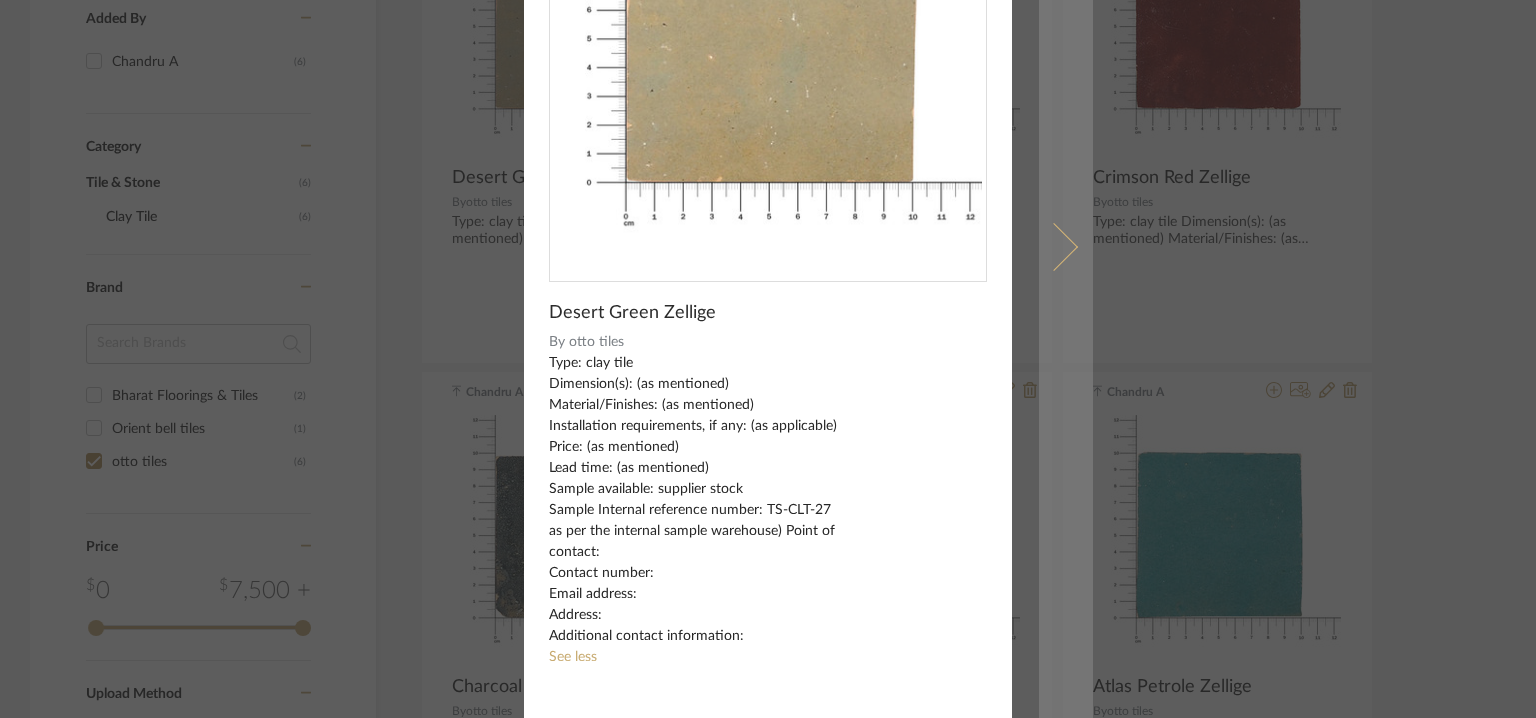 click at bounding box center [1054, 247] 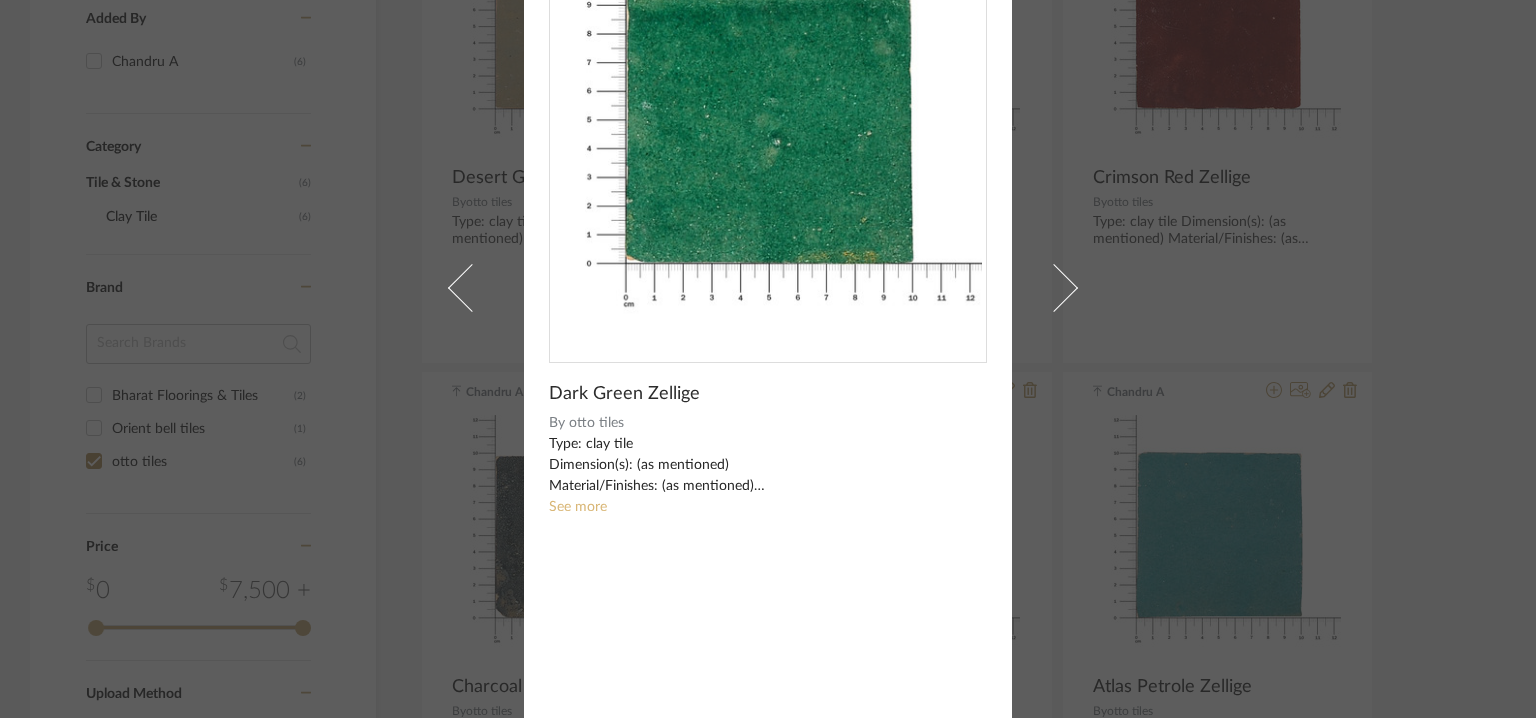 click on "See more" at bounding box center [578, 507] 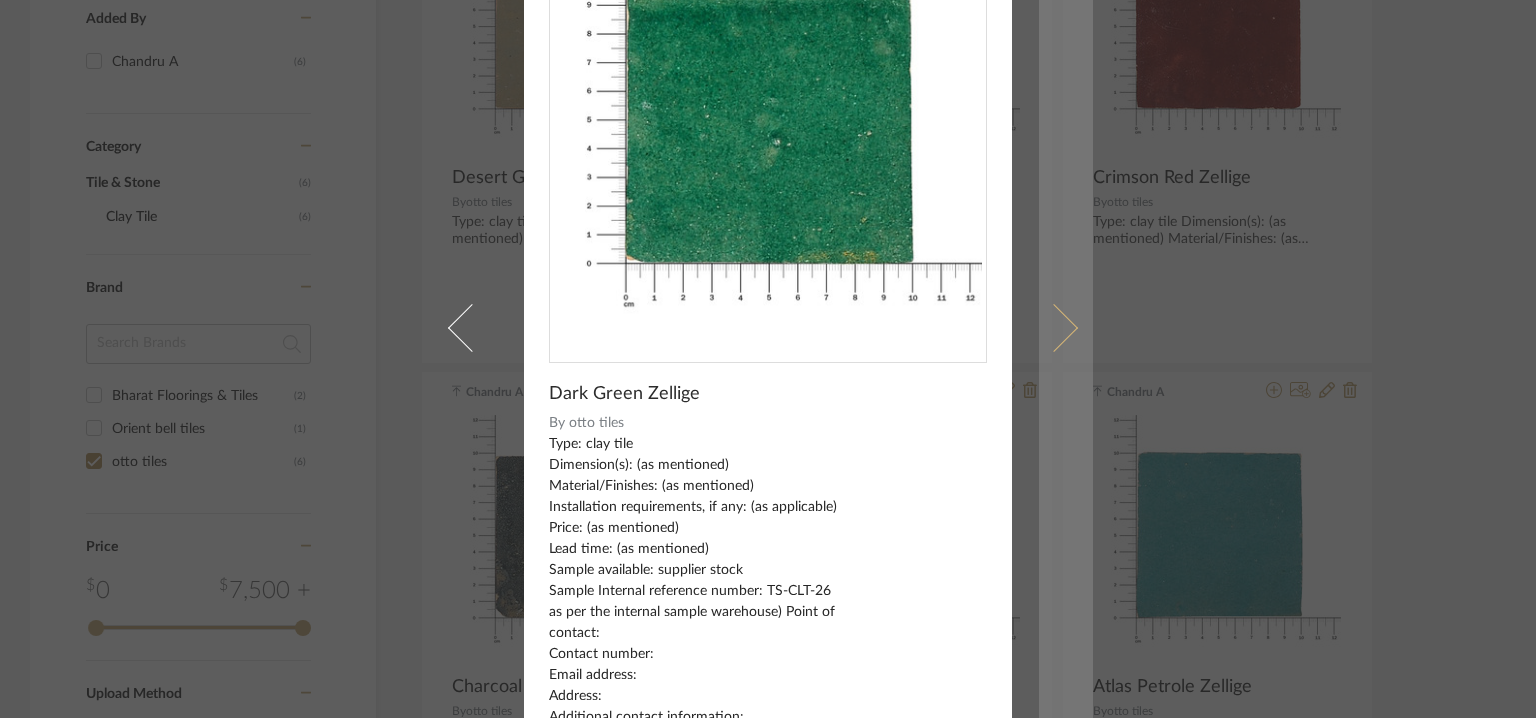 click at bounding box center (1066, 328) 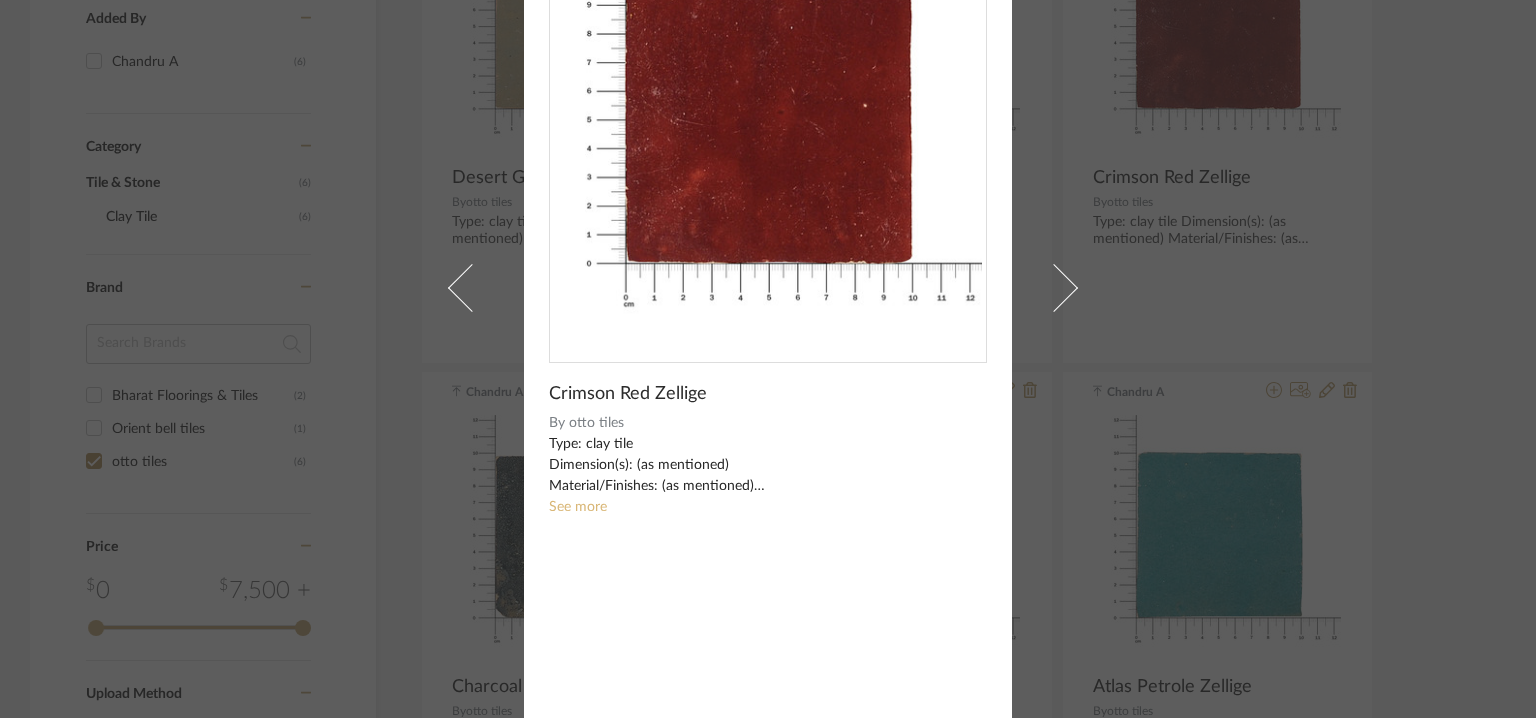 click on "See more" at bounding box center [578, 507] 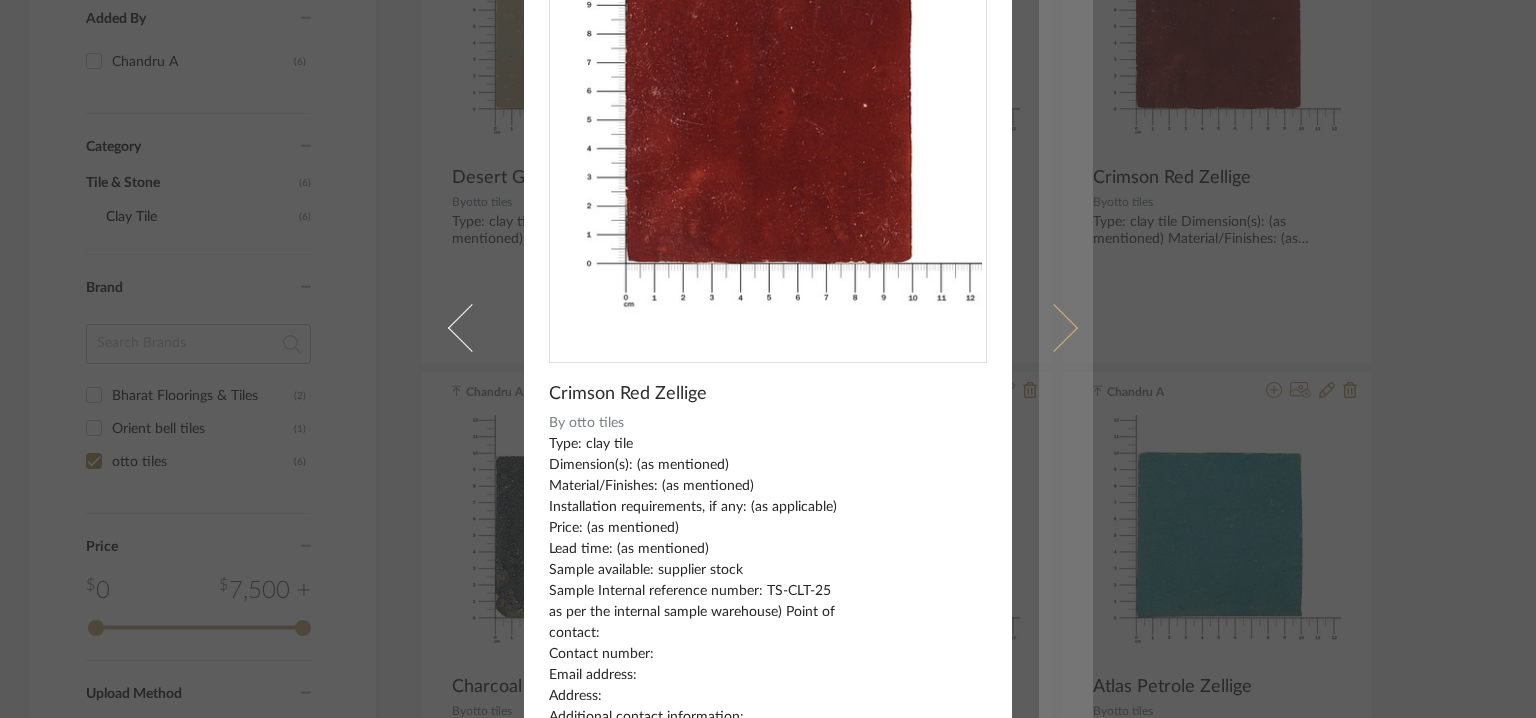 click at bounding box center [1054, 328] 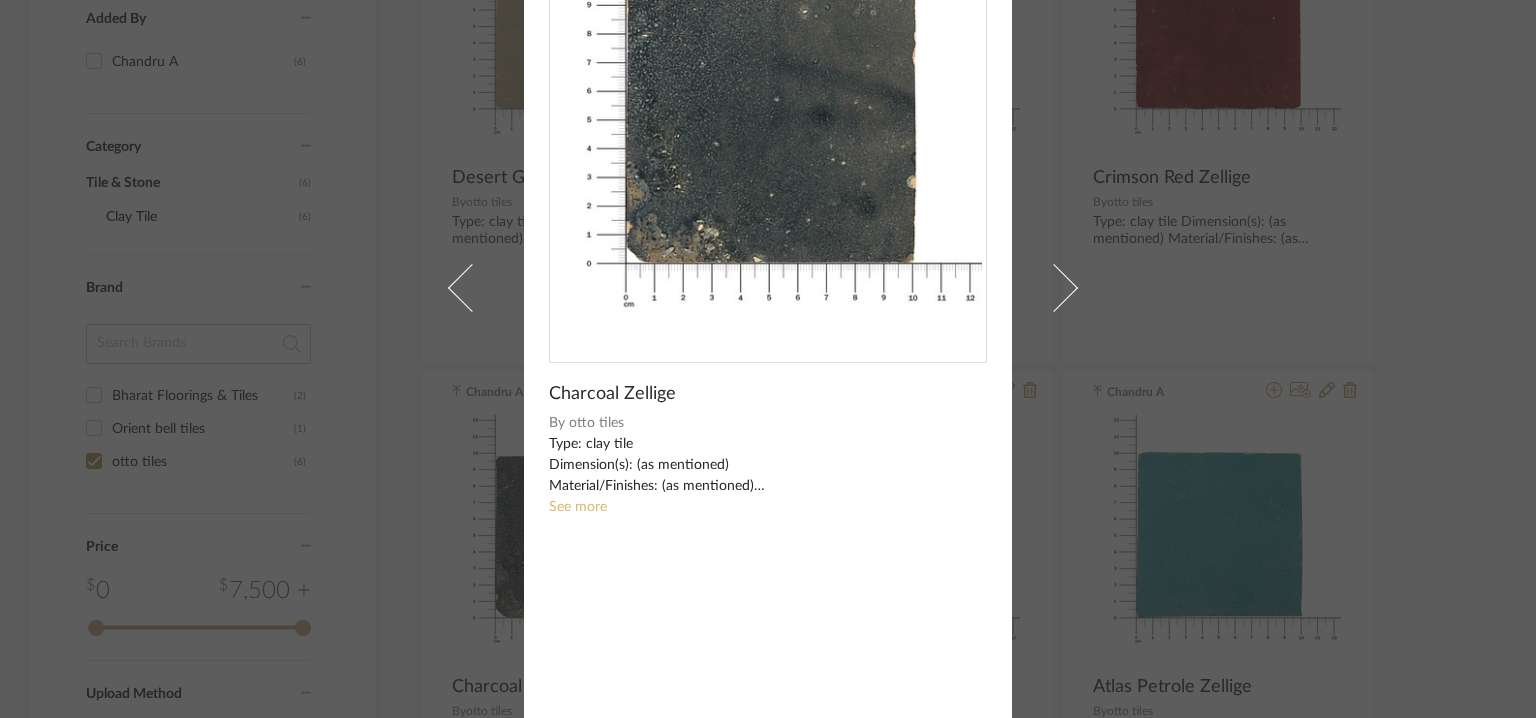 click on "See more" at bounding box center [578, 507] 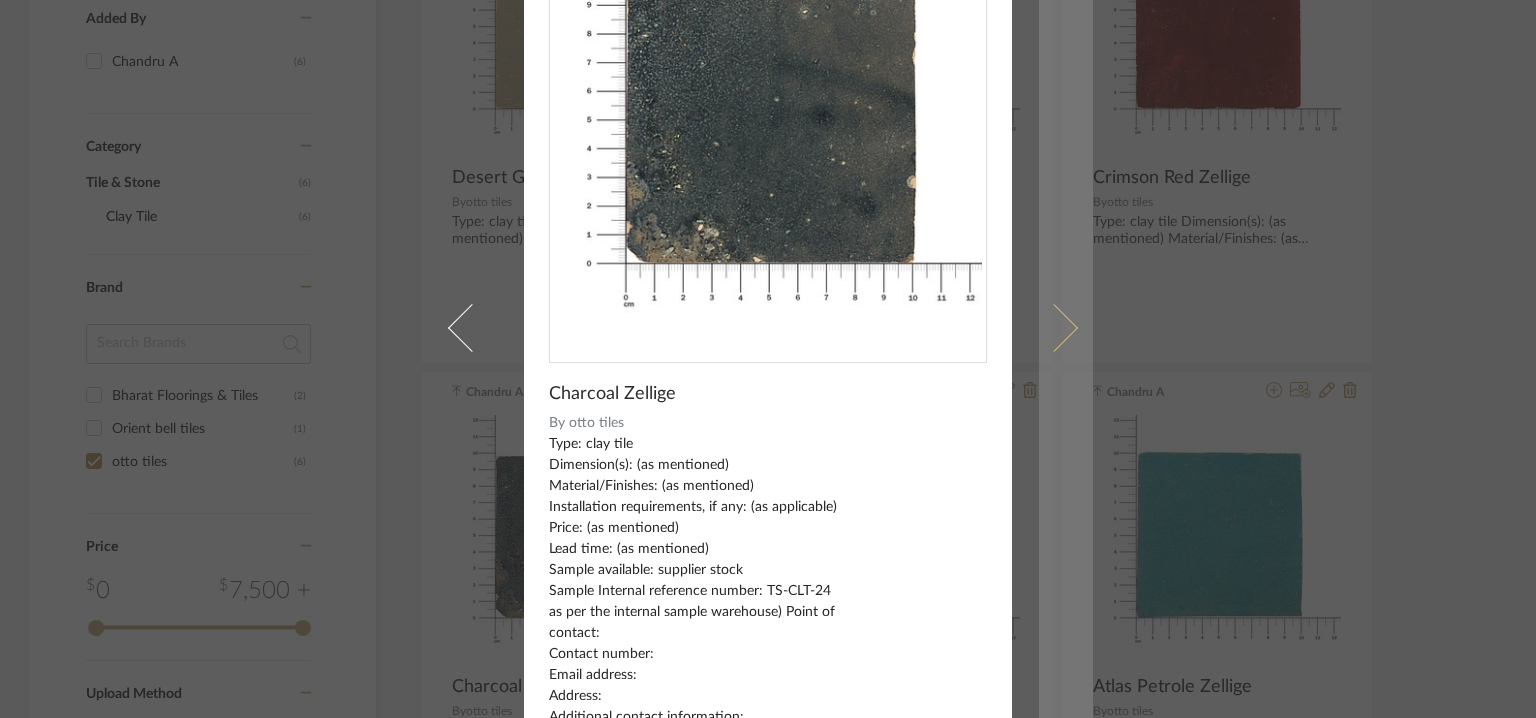 click at bounding box center (1054, 328) 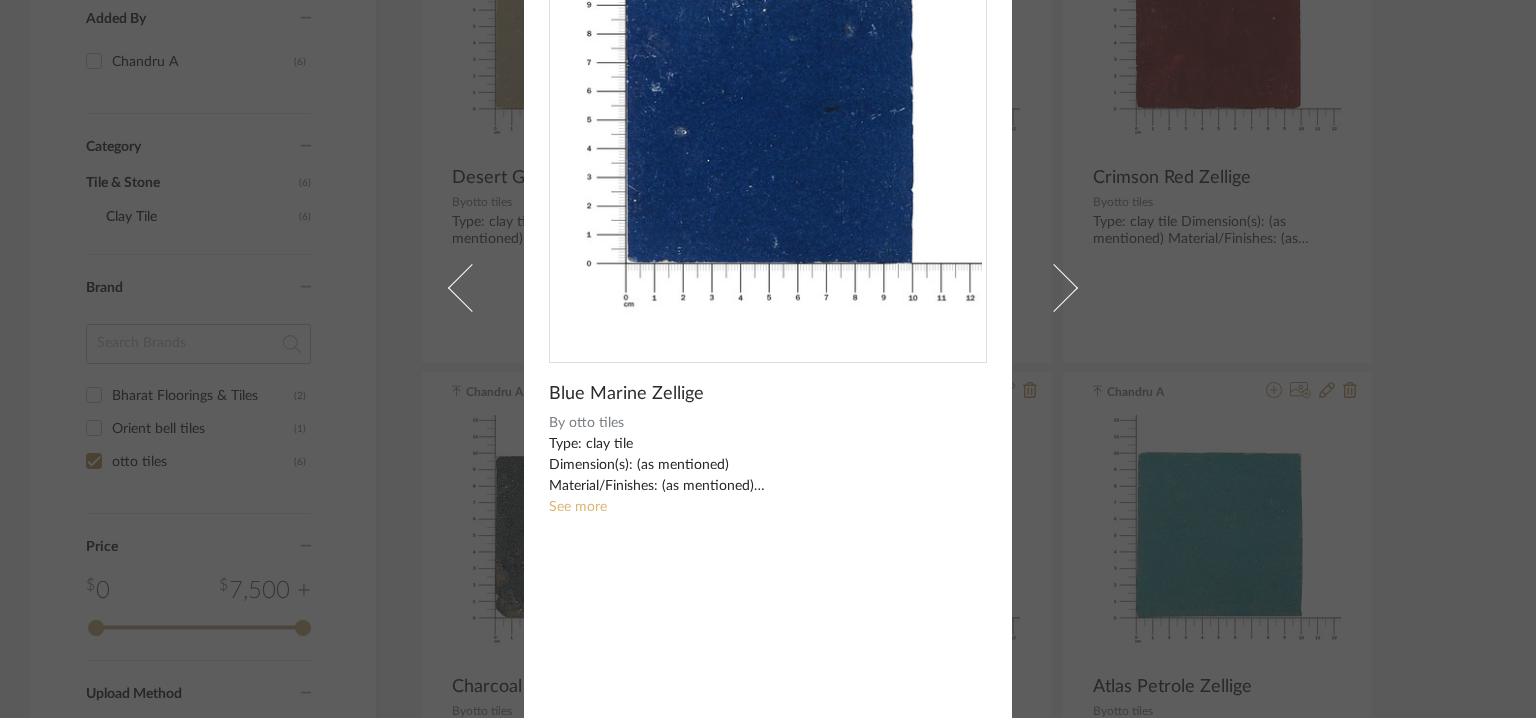 click on "See more" at bounding box center [578, 507] 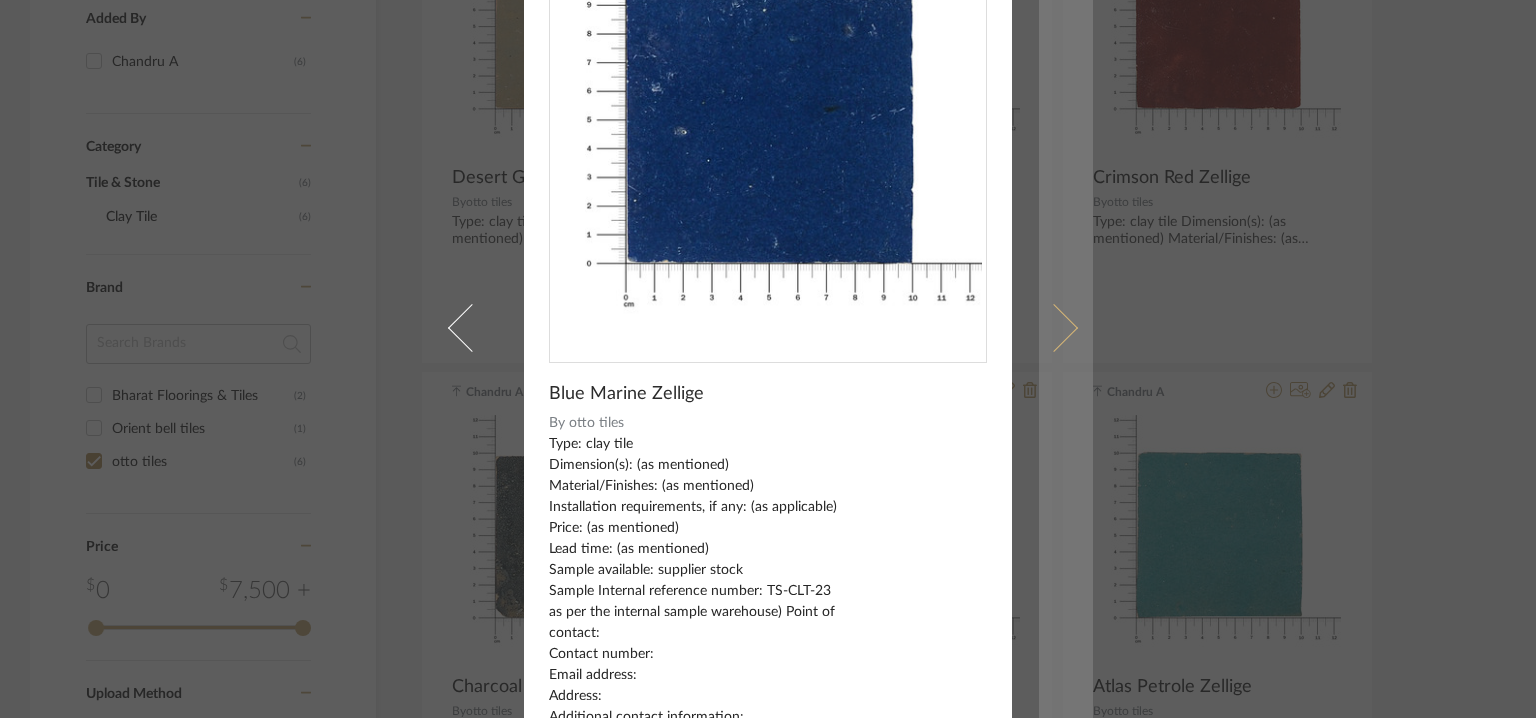 click at bounding box center (1066, 328) 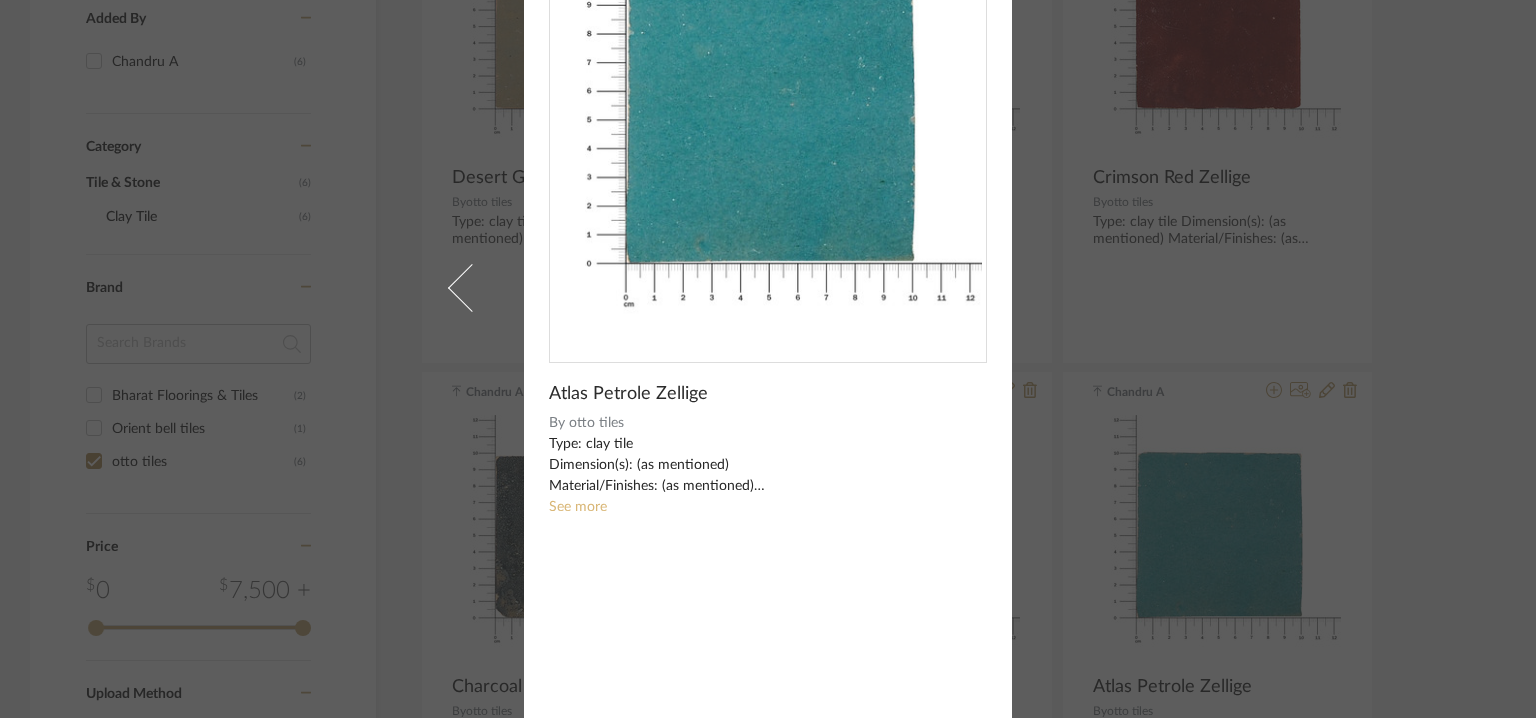 click on "See more" at bounding box center [578, 507] 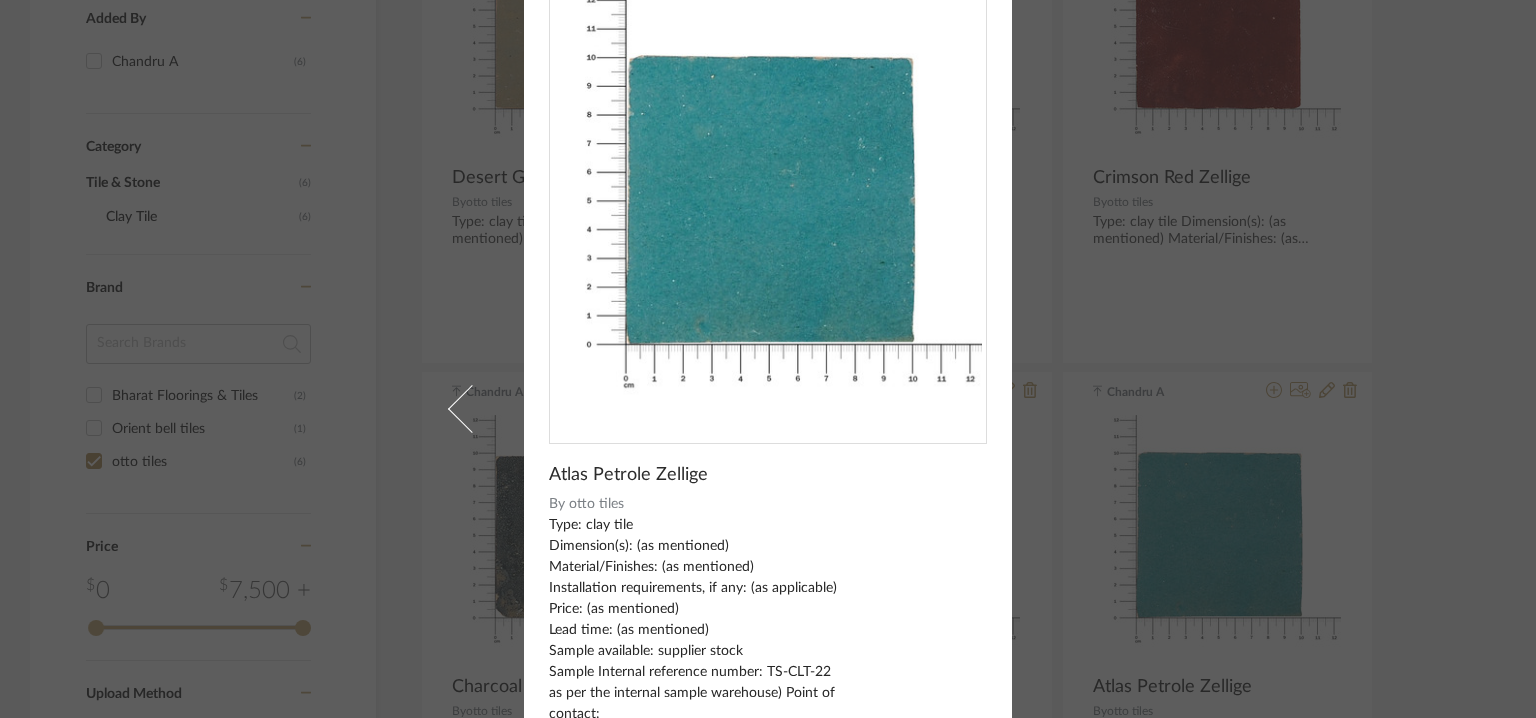 scroll, scrollTop: 0, scrollLeft: 0, axis: both 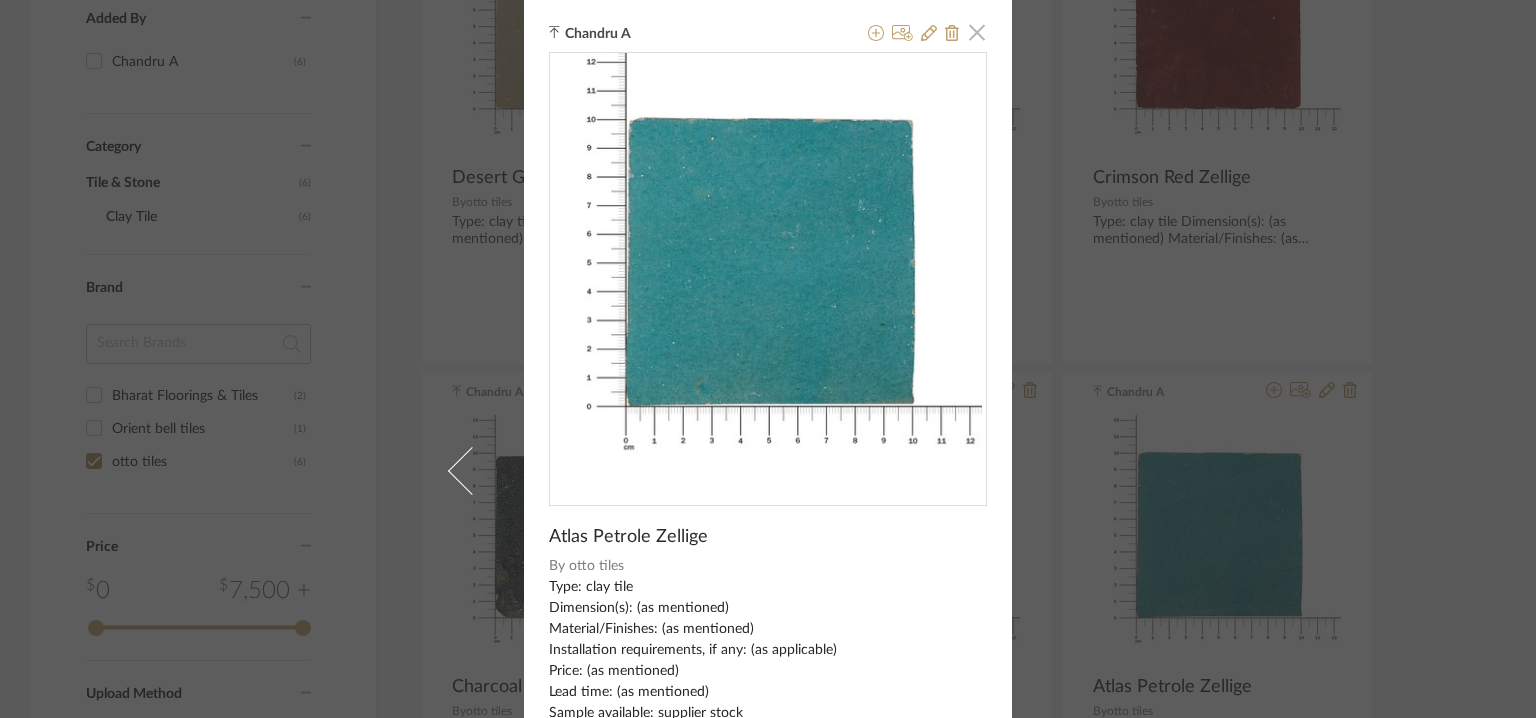 click 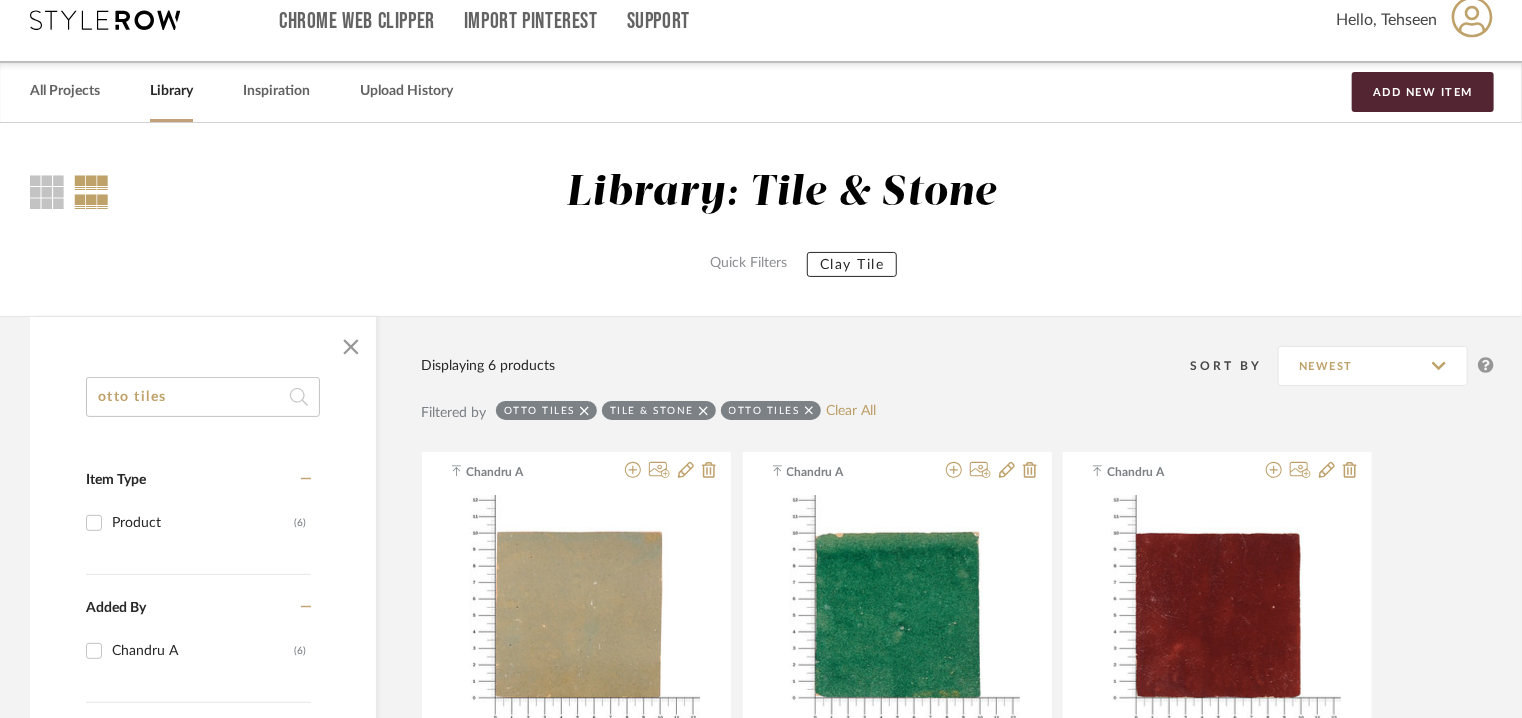 scroll, scrollTop: 0, scrollLeft: 0, axis: both 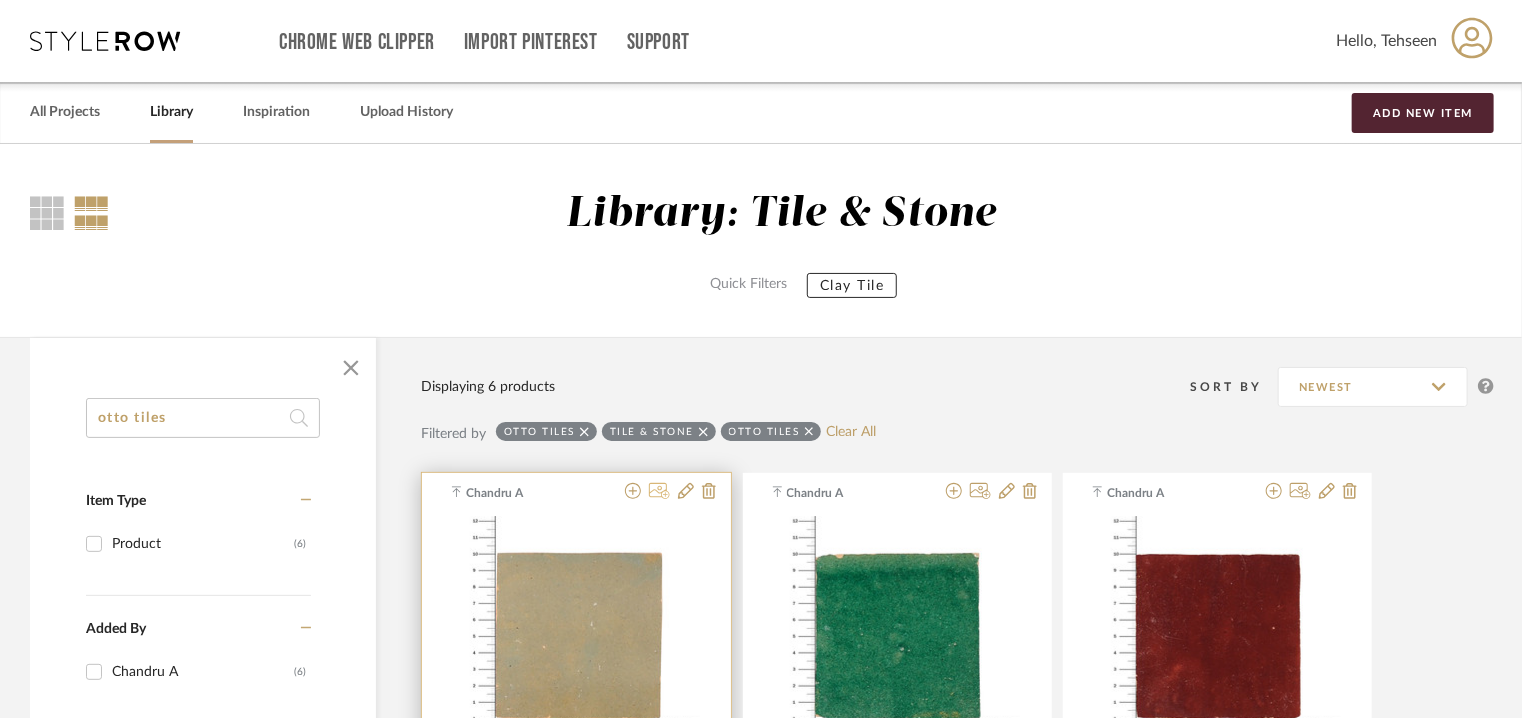 click 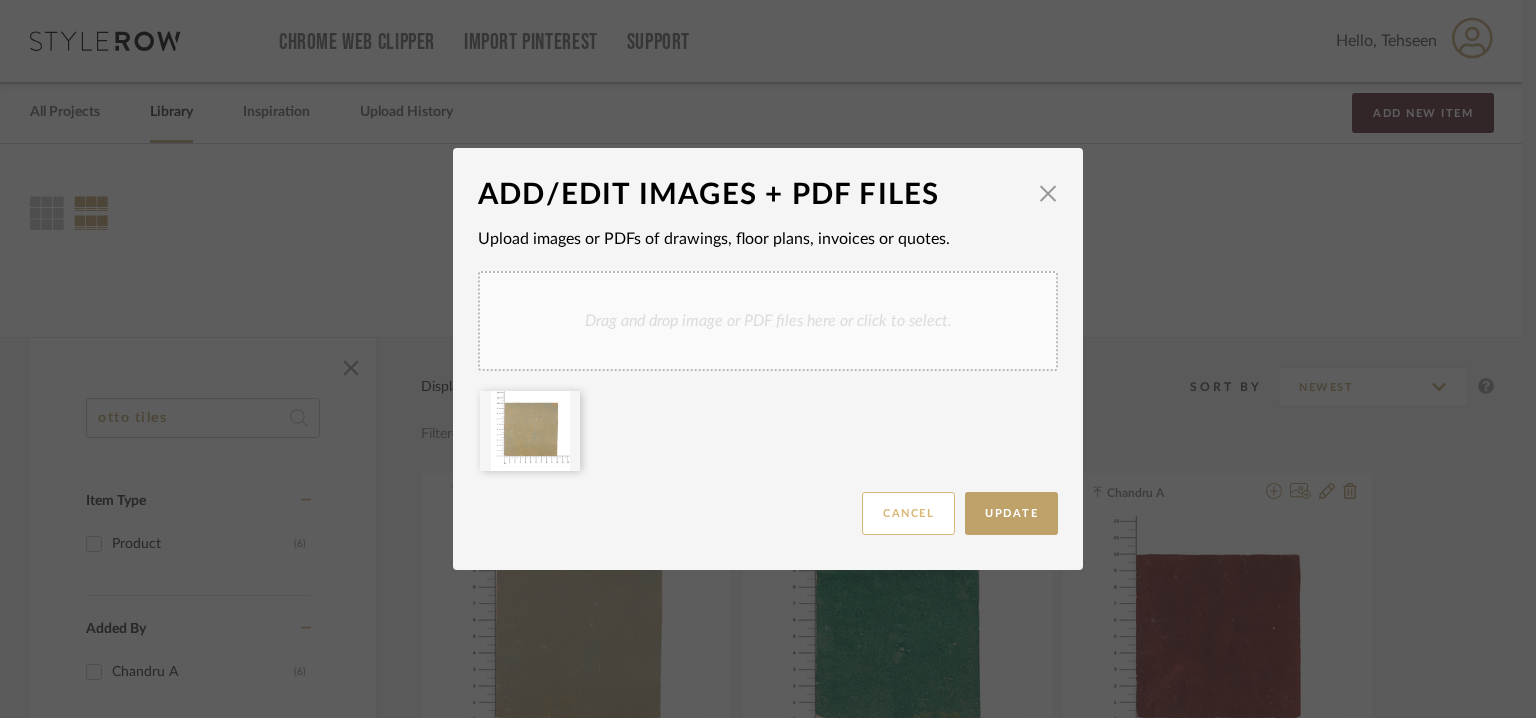 click on "Cancel" at bounding box center (908, 513) 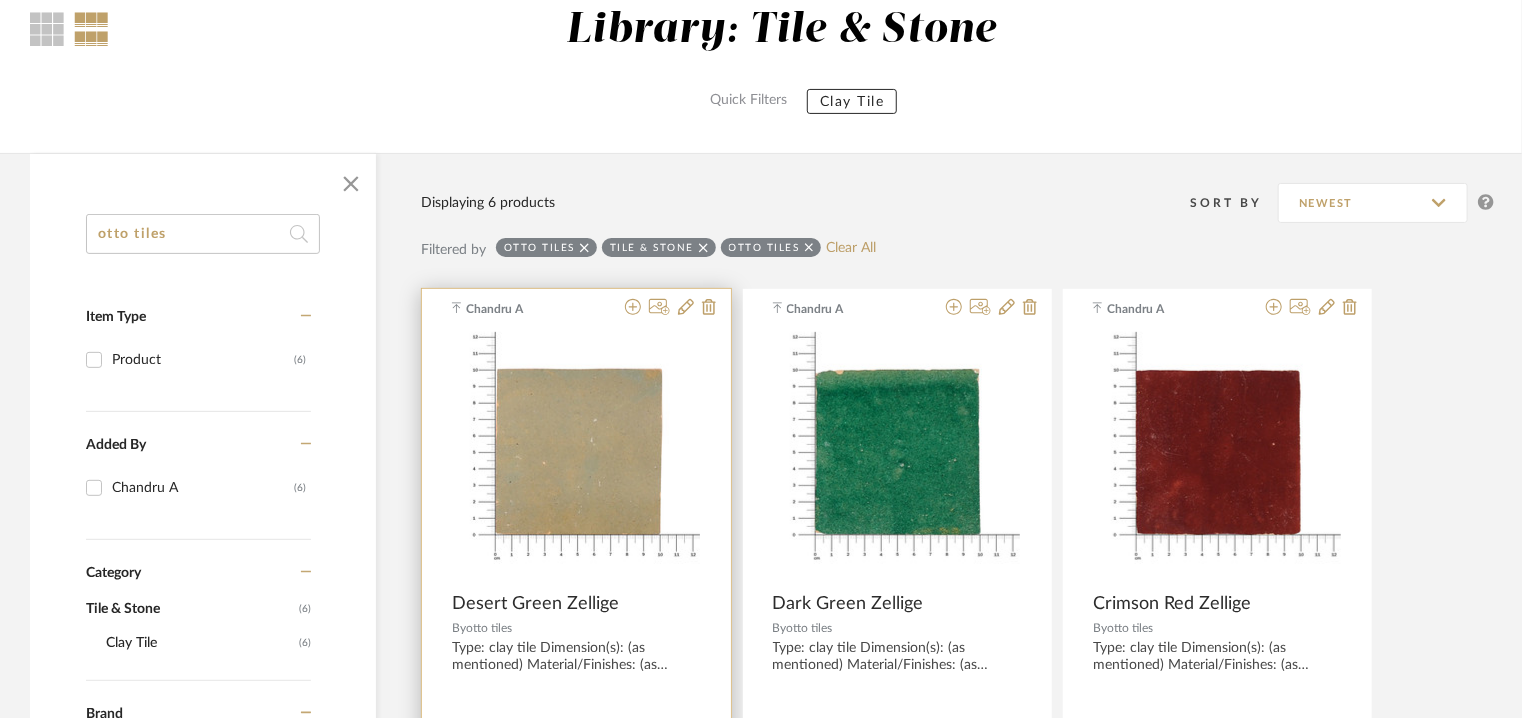 scroll, scrollTop: 400, scrollLeft: 0, axis: vertical 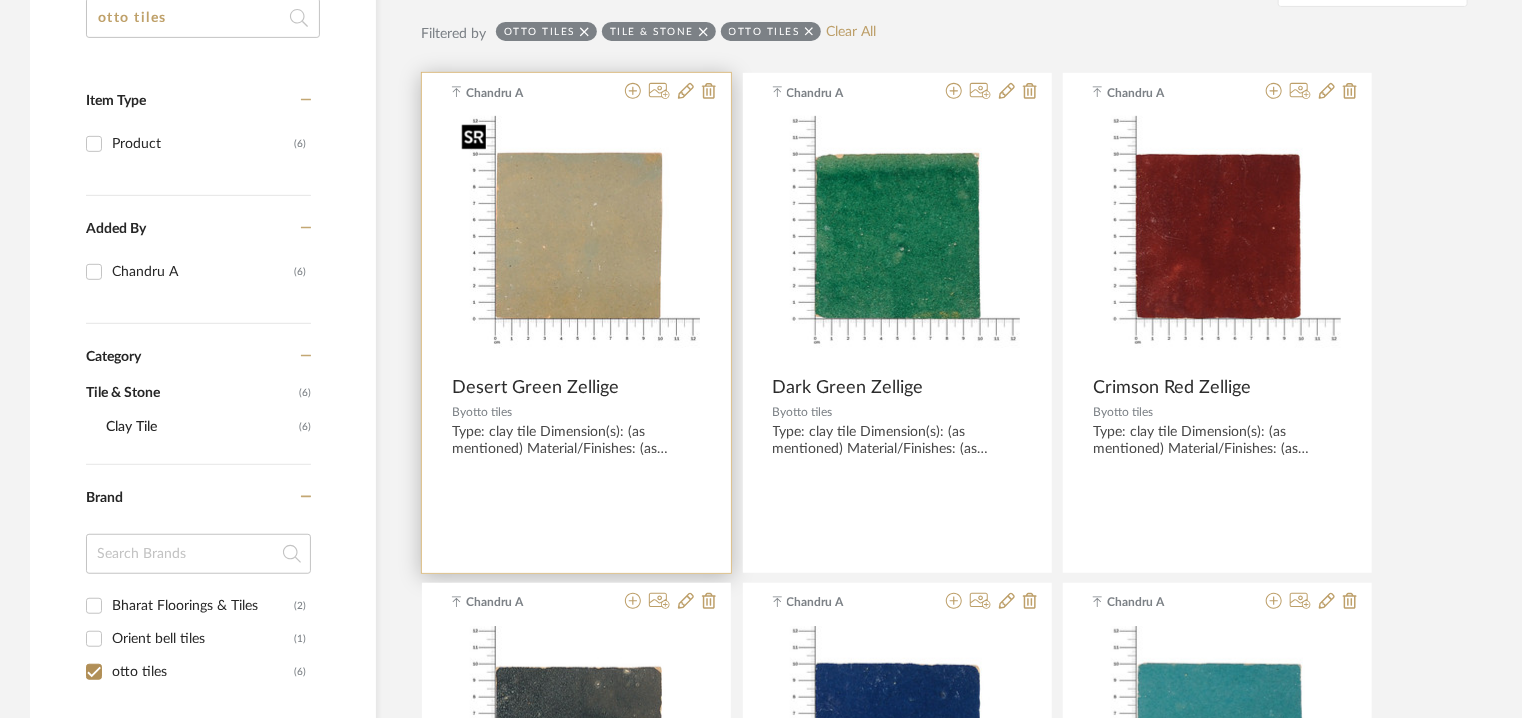 type 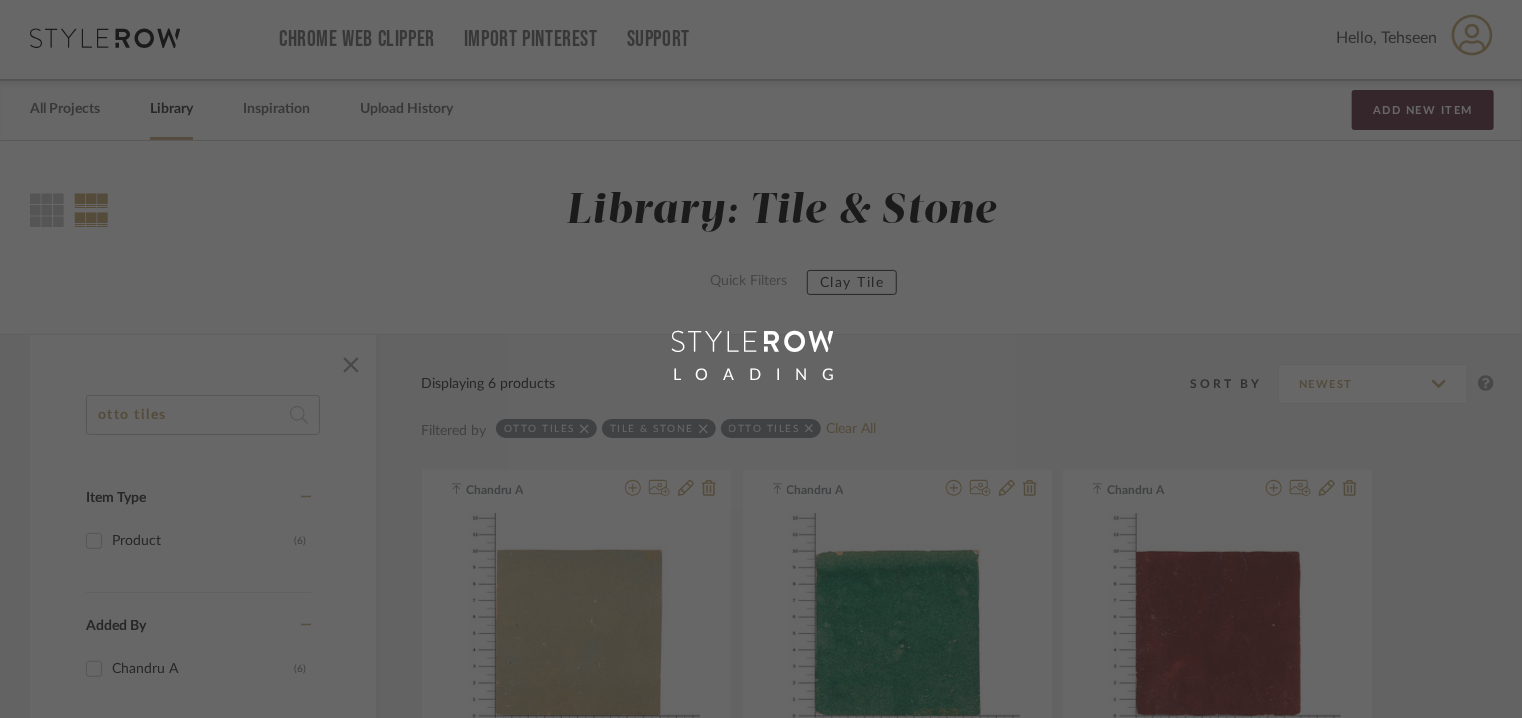 scroll, scrollTop: 0, scrollLeft: 0, axis: both 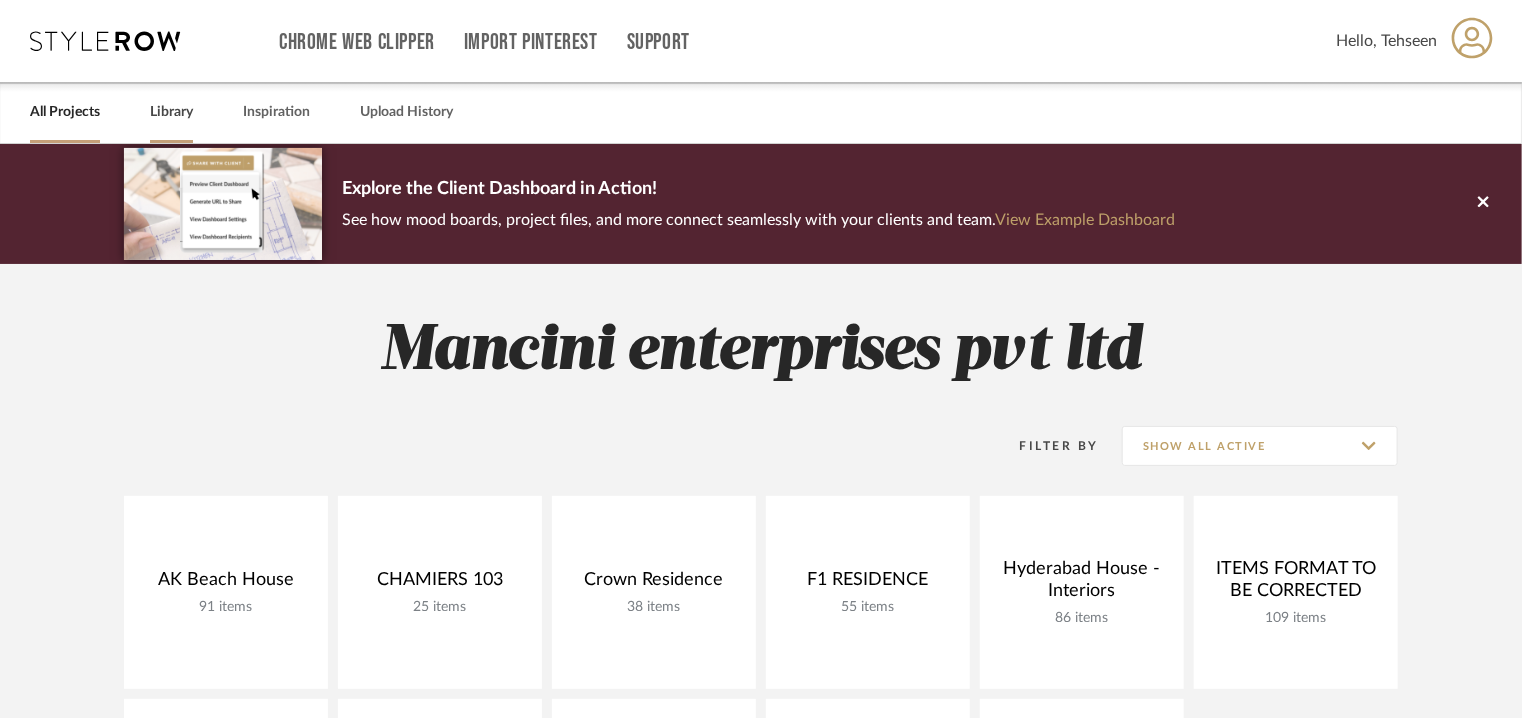 click on "Library" at bounding box center [171, 112] 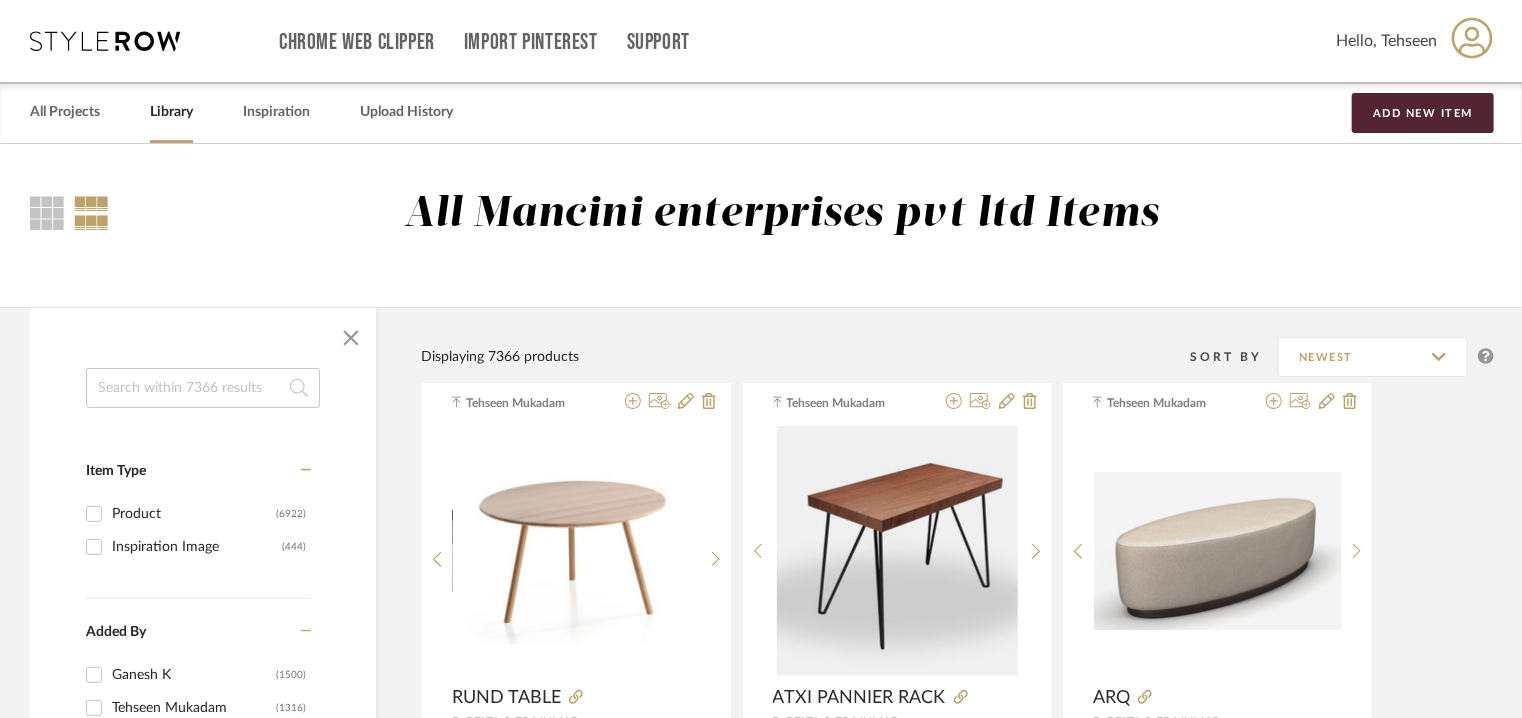 click 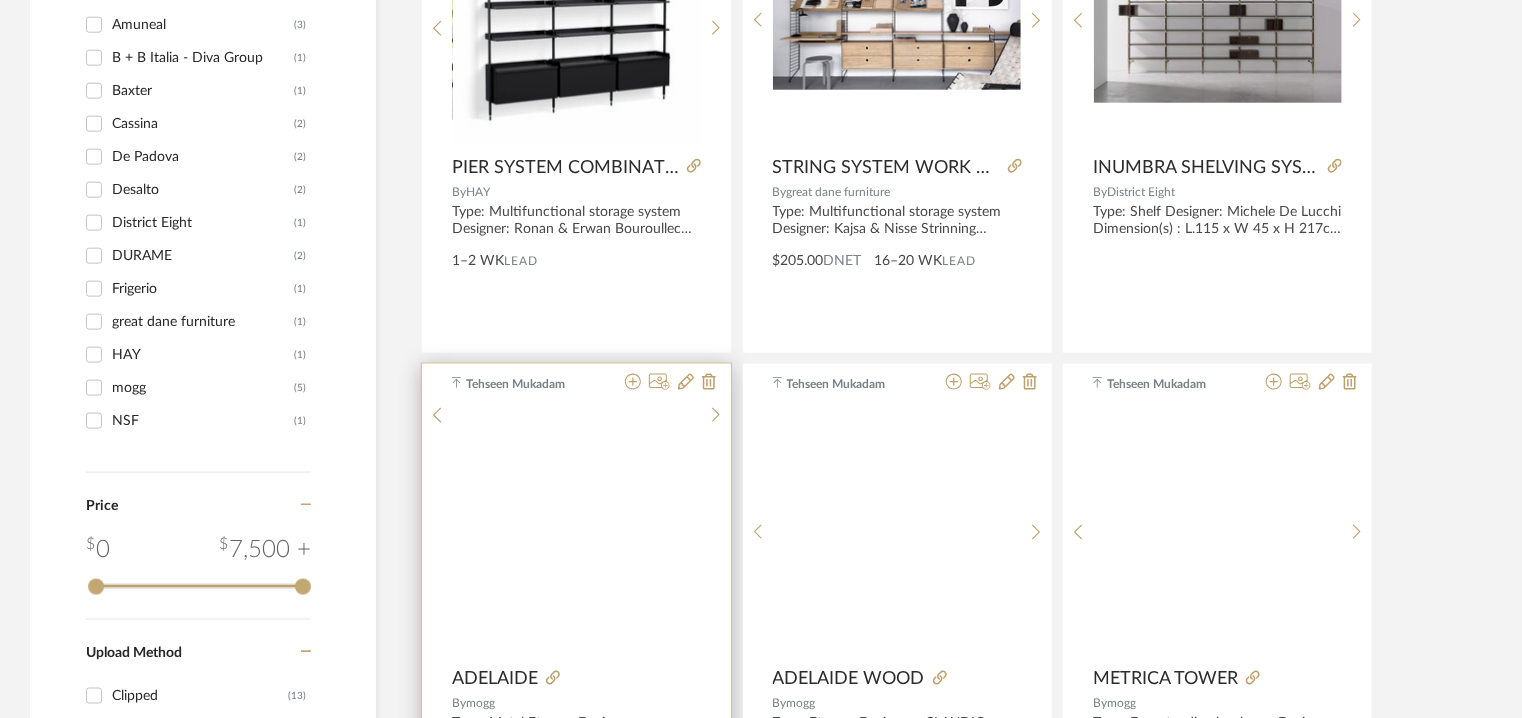 scroll, scrollTop: 1300, scrollLeft: 0, axis: vertical 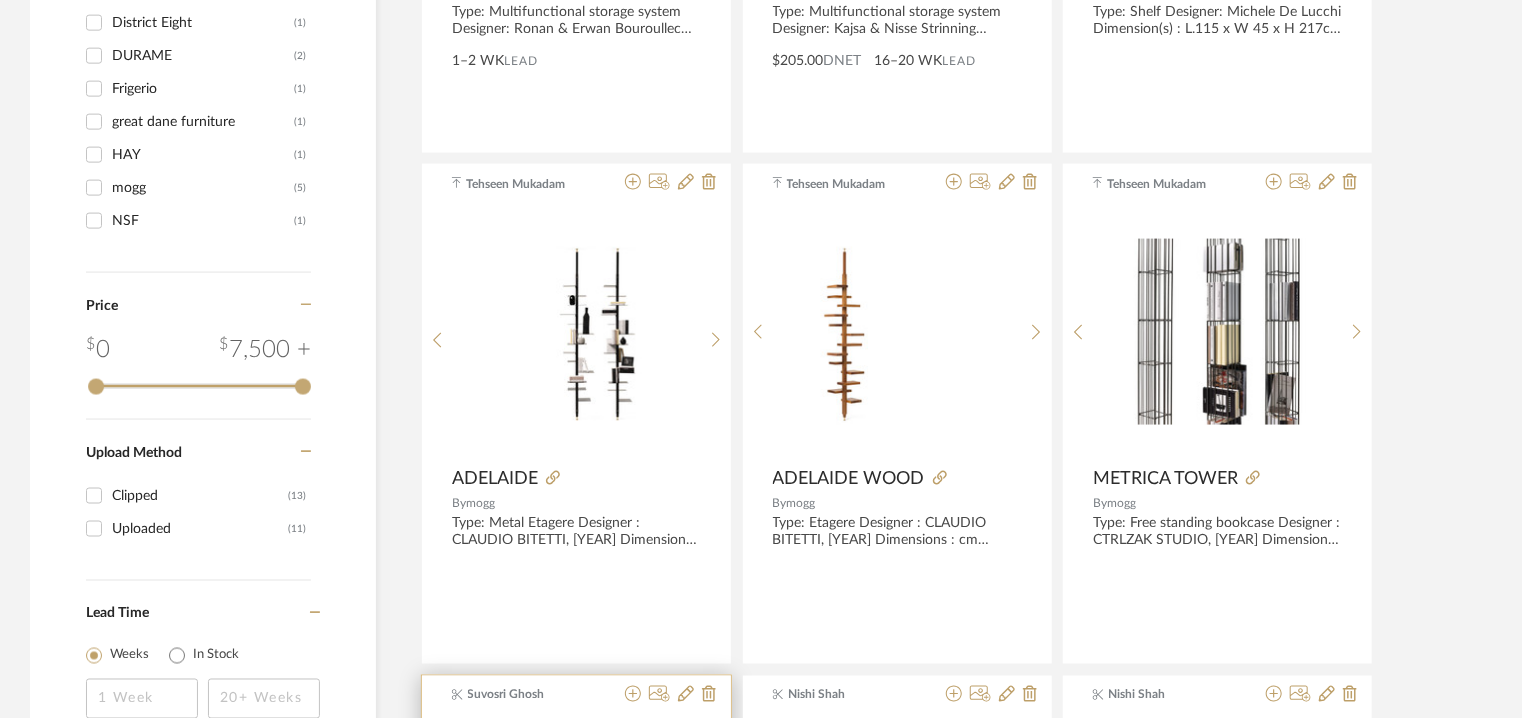 type on "etage" 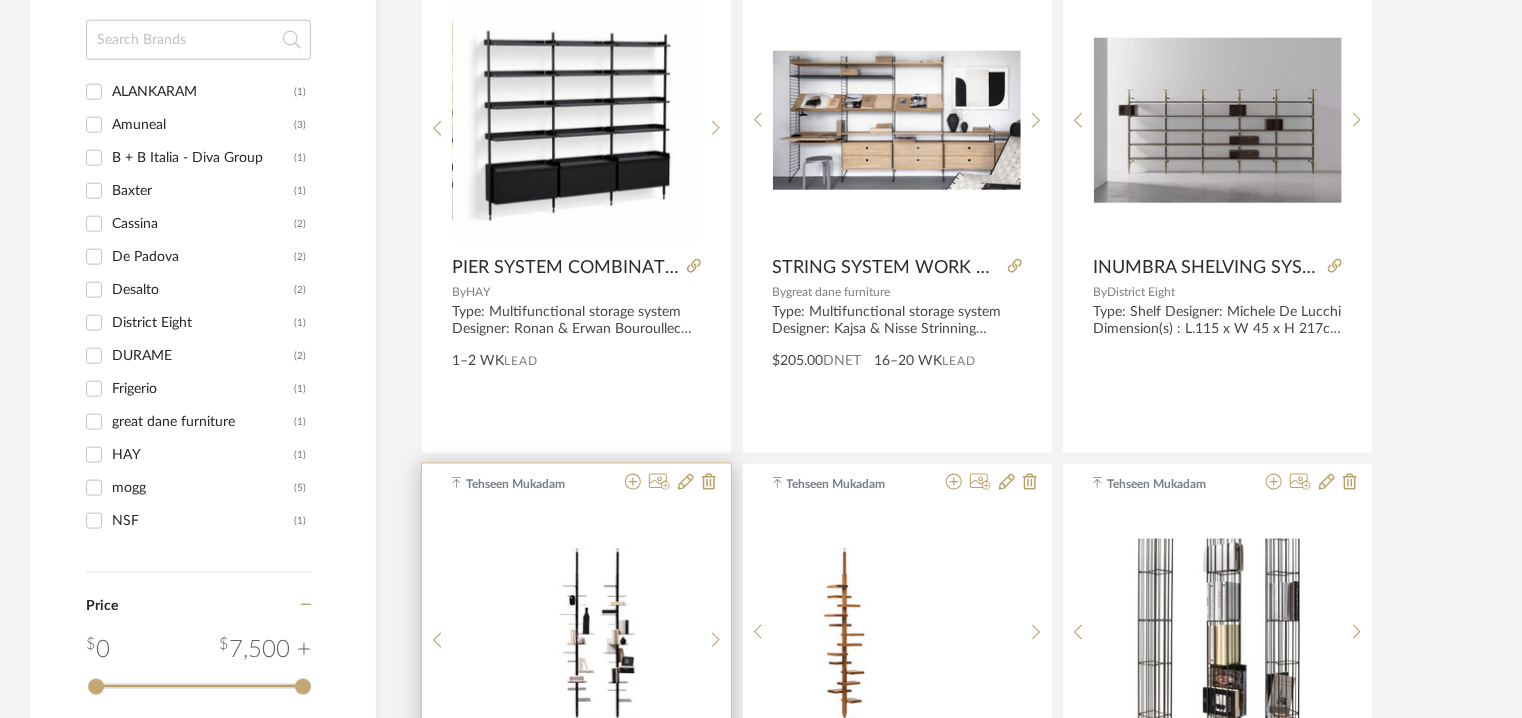 scroll, scrollTop: 500, scrollLeft: 0, axis: vertical 